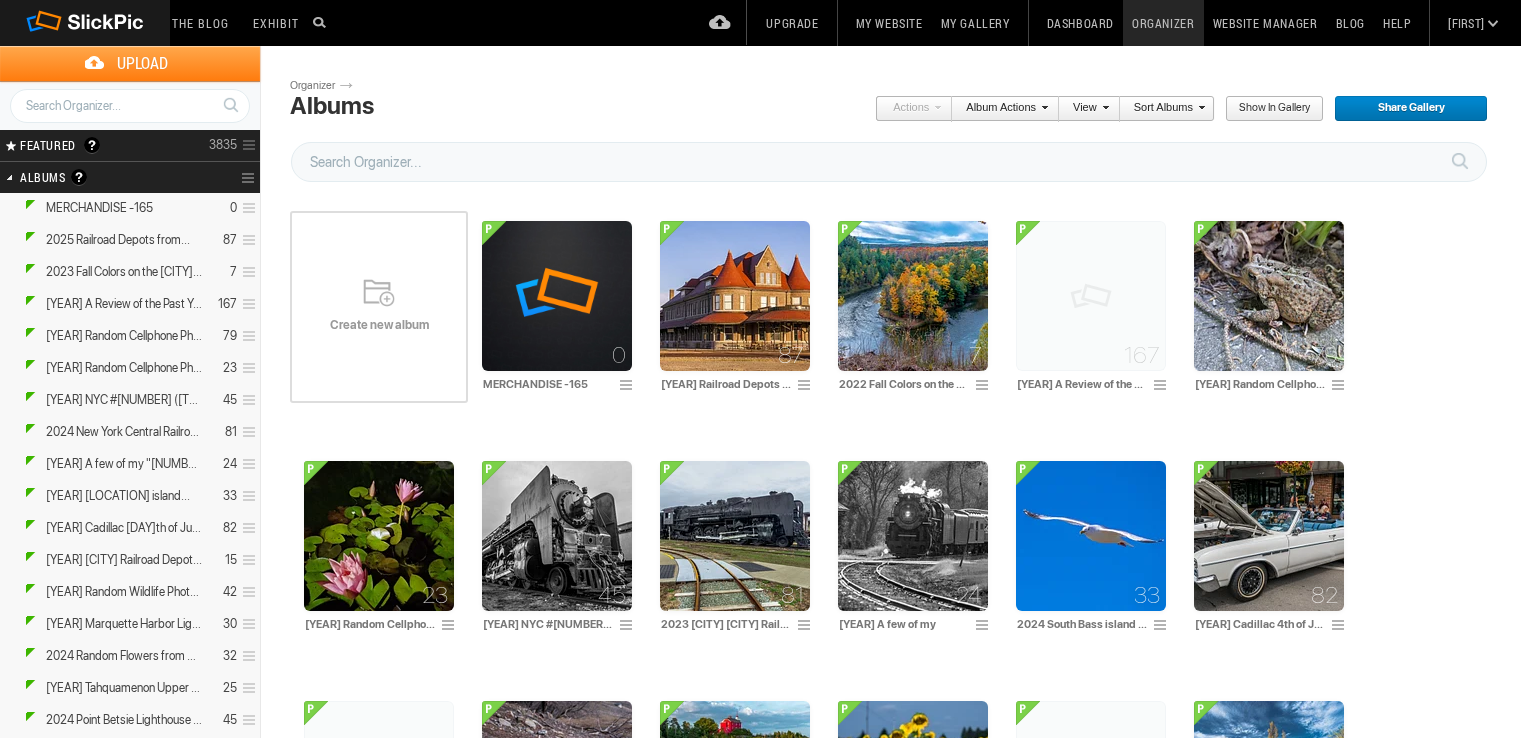 click on "Create new album" at bounding box center [379, 325] 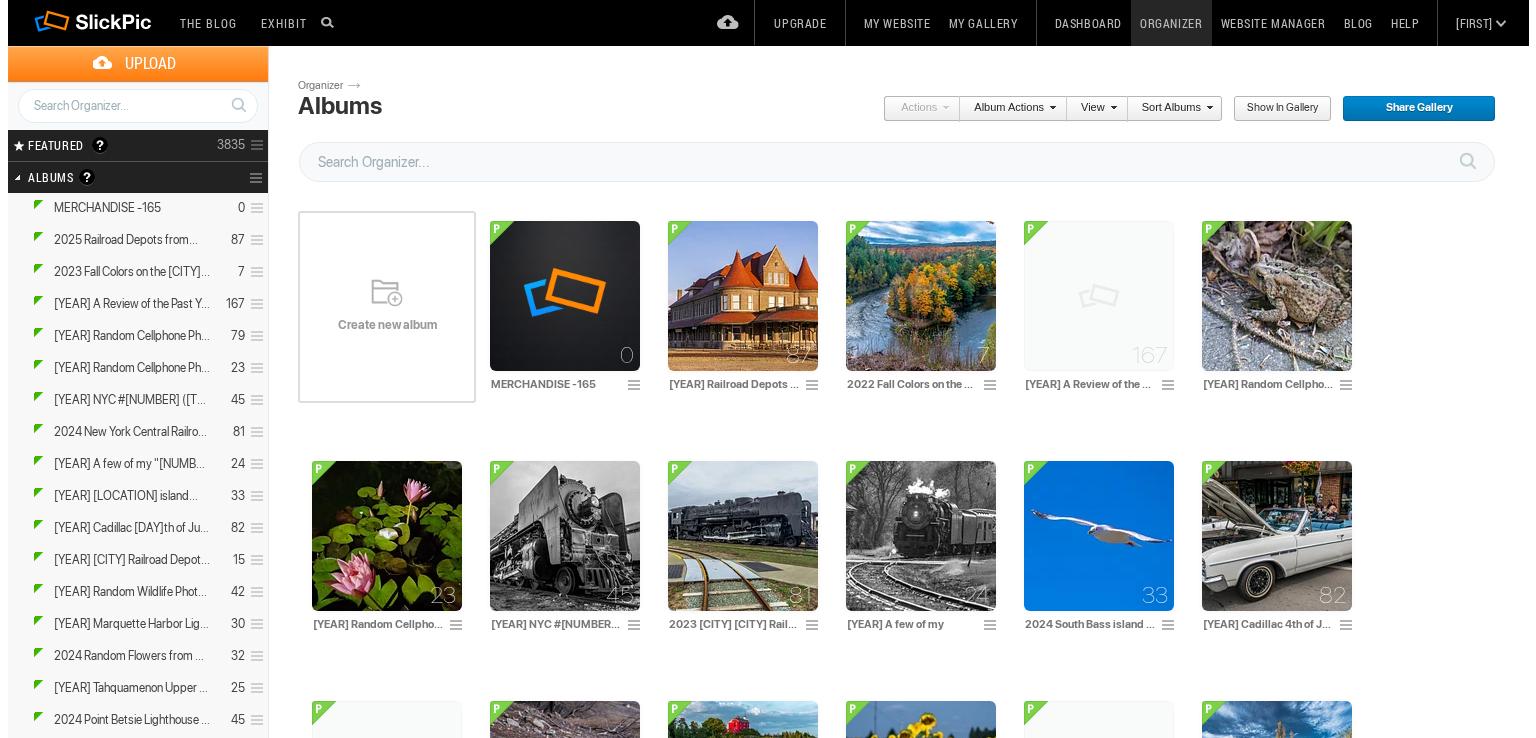 scroll, scrollTop: 0, scrollLeft: 0, axis: both 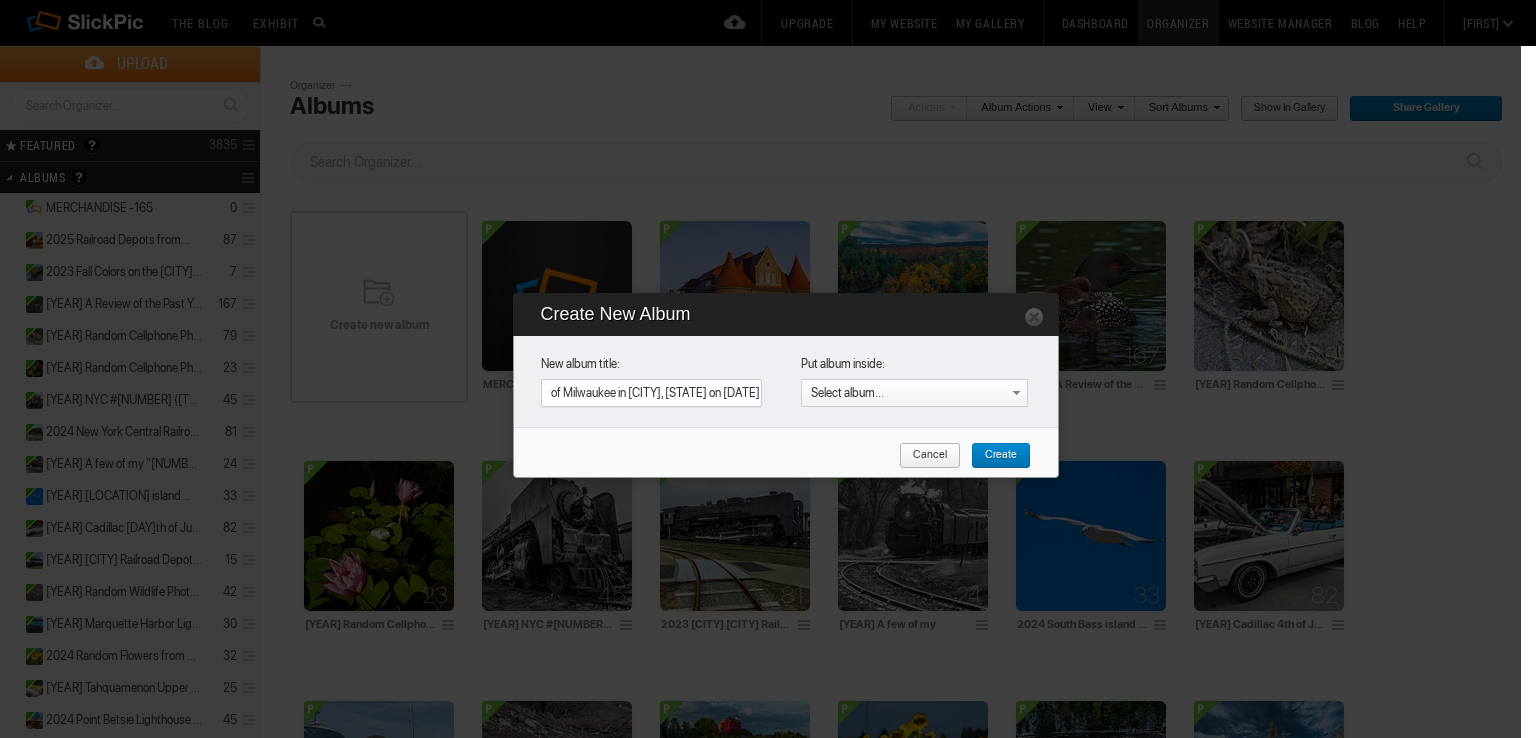 type on "2025 Tour of Grand Trunk Western Steamer S.S. City of Milwaukee in Manistee, Michigan on 8-1" 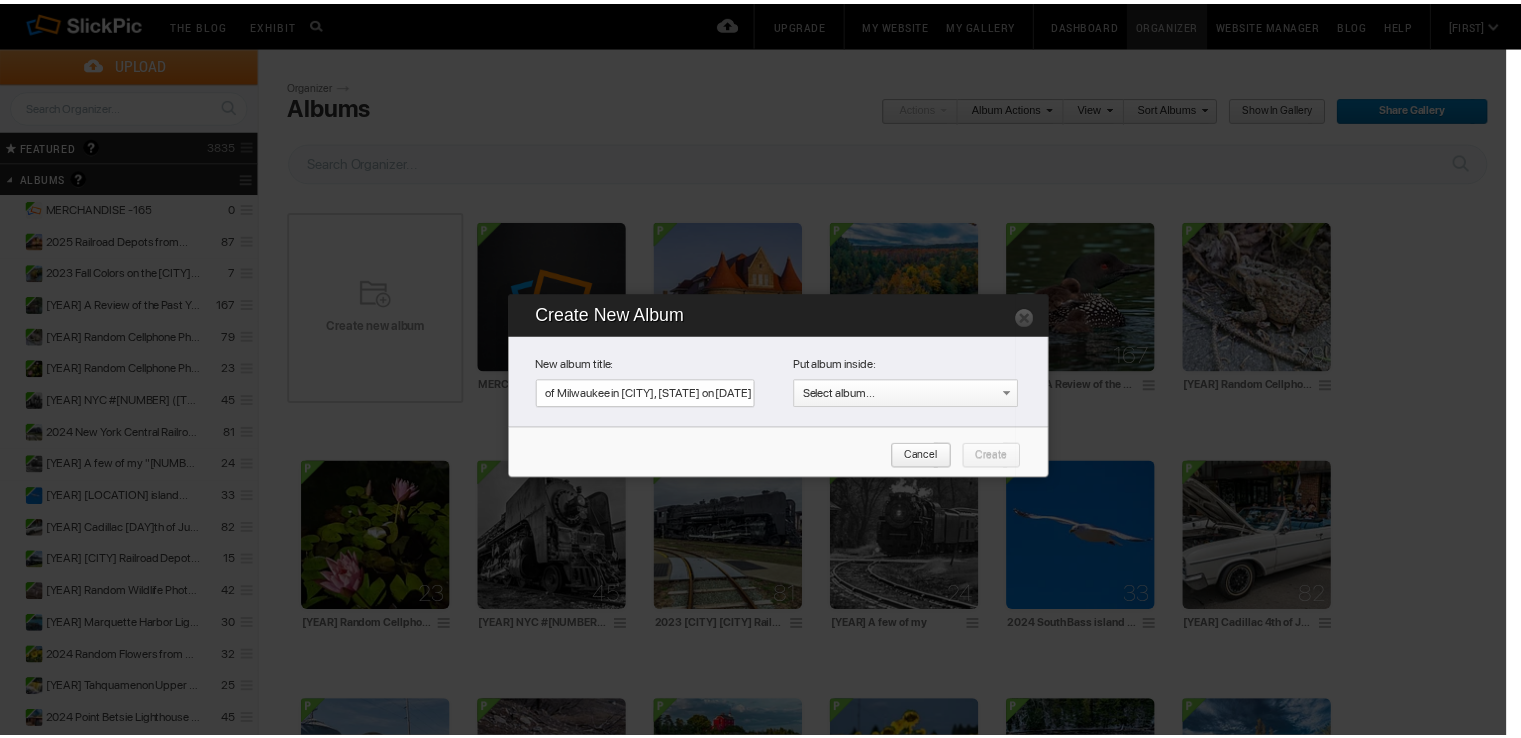 scroll, scrollTop: 0, scrollLeft: 0, axis: both 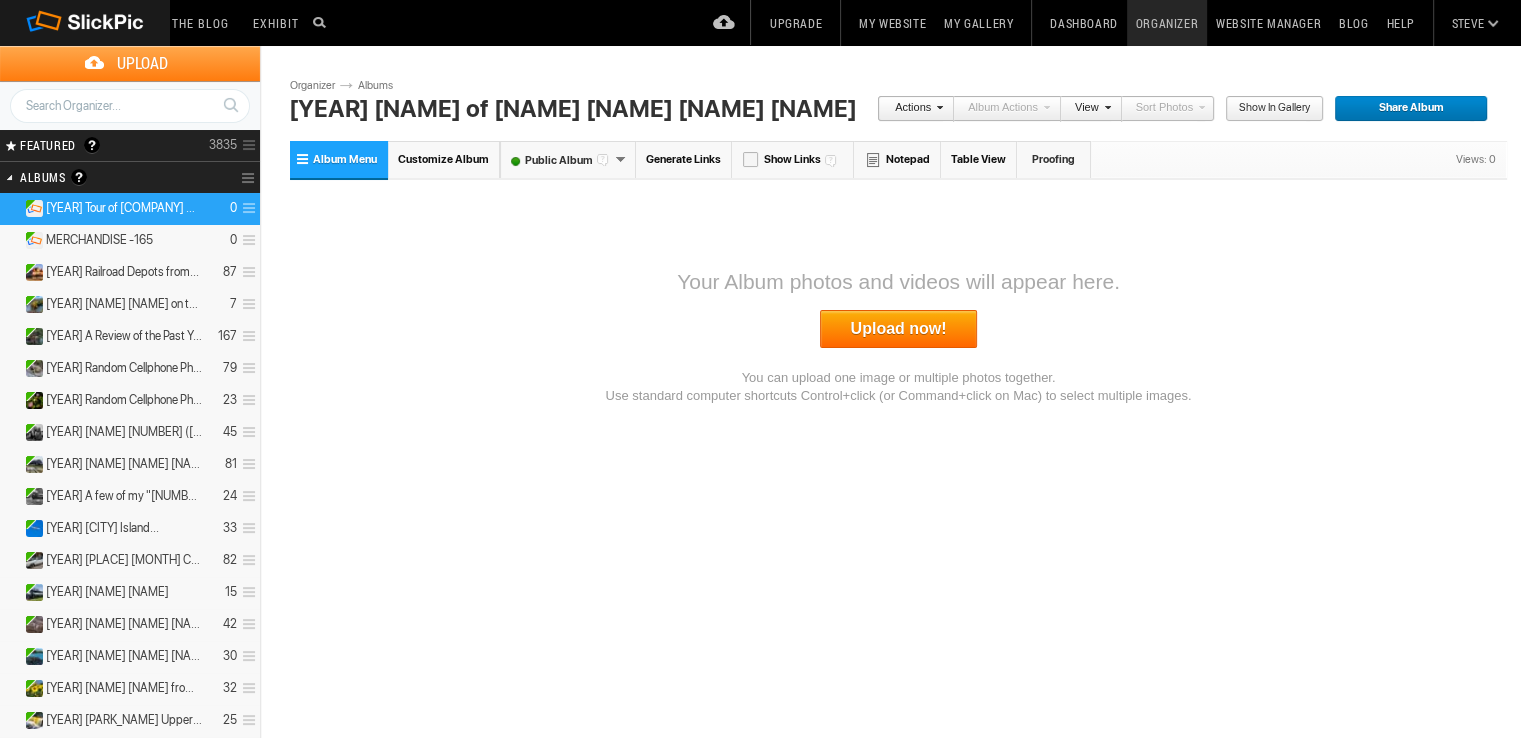 click on "Upload now!" at bounding box center [899, 329] 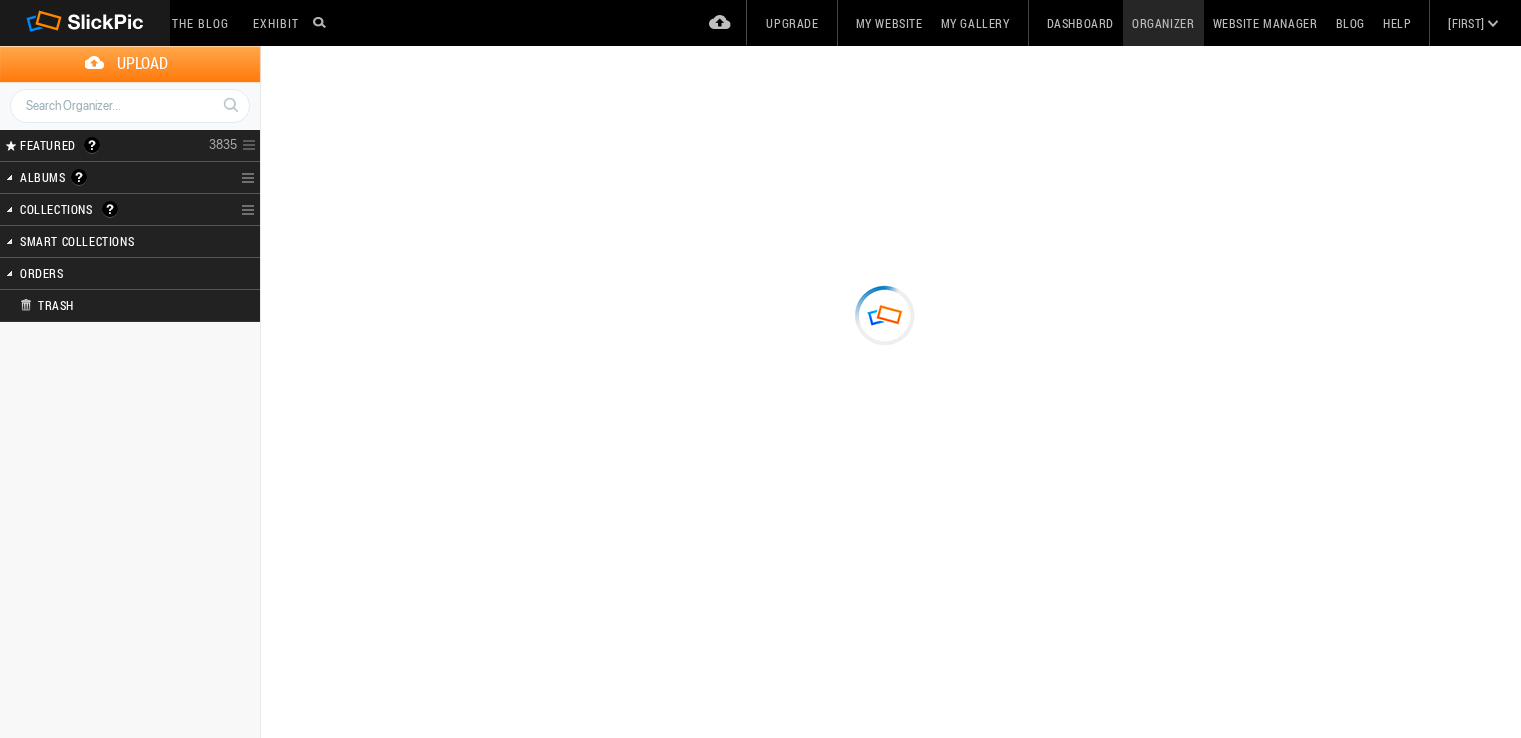scroll, scrollTop: 0, scrollLeft: 0, axis: both 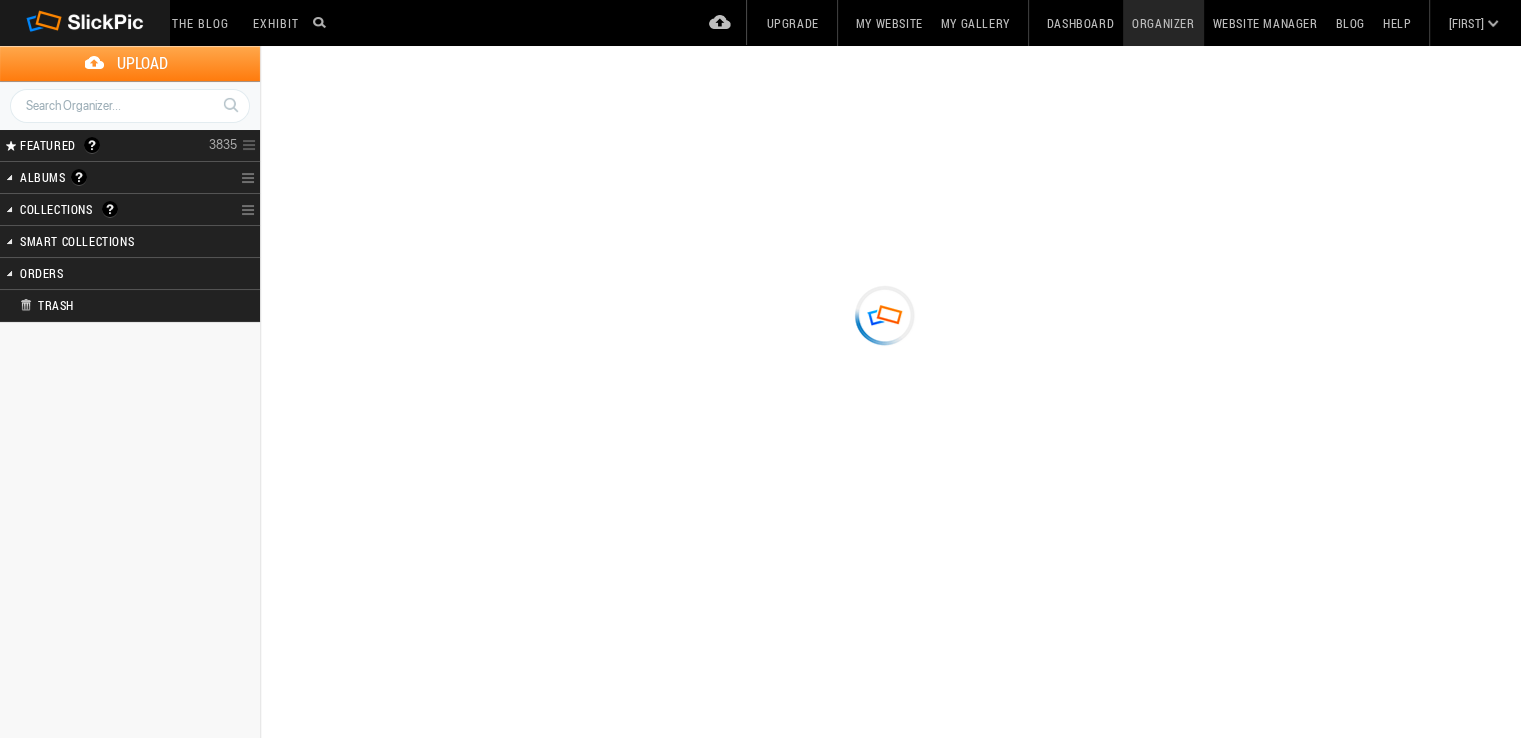 type on "[YEAR] Tour of Grand Trunk Western Steamer S.S. City of Milwaukee in Manistee, [STATE] on [MONTH]-[DAY]" 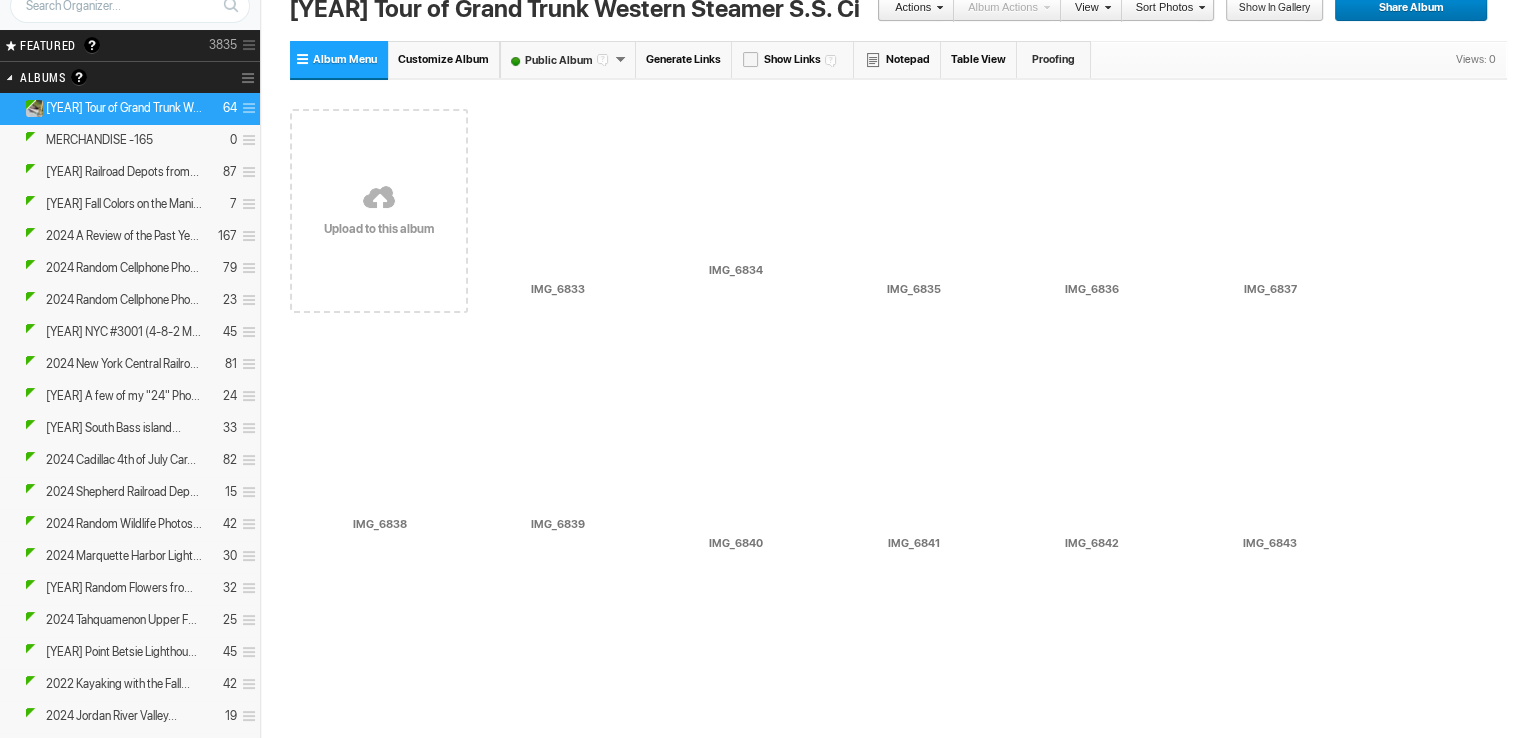 scroll, scrollTop: 0, scrollLeft: 0, axis: both 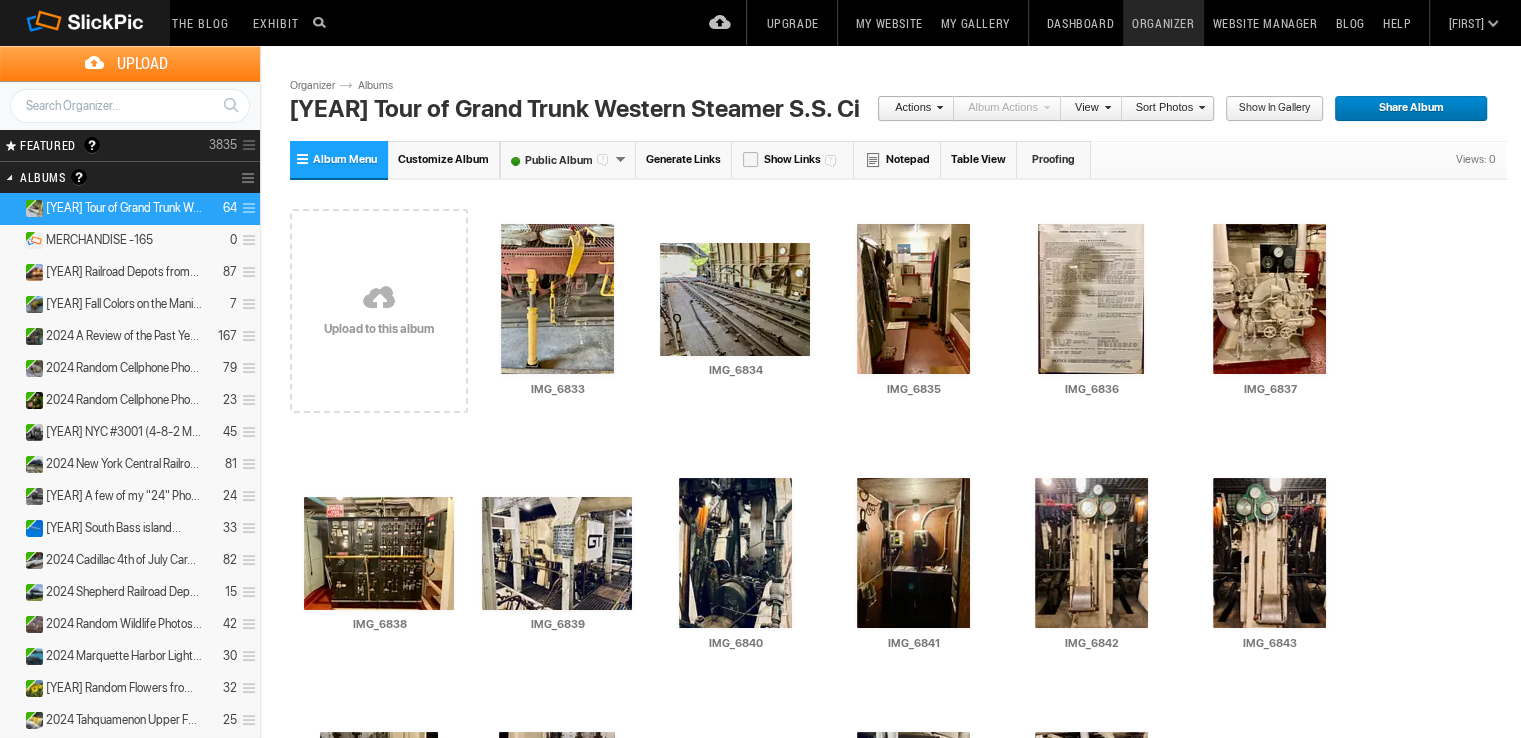 click on "Dashboard" at bounding box center [1080, 23] 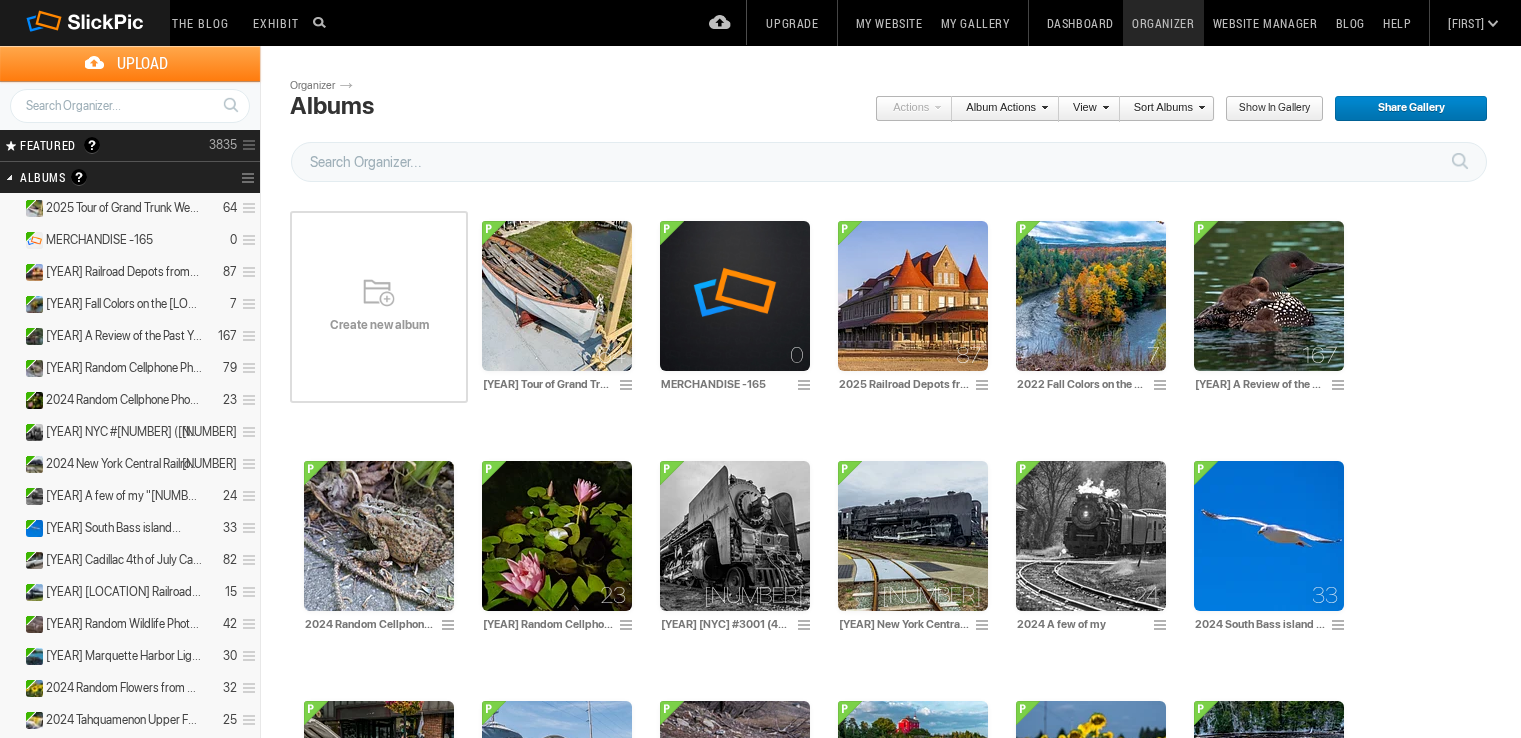 click on "Create new album" at bounding box center (379, 325) 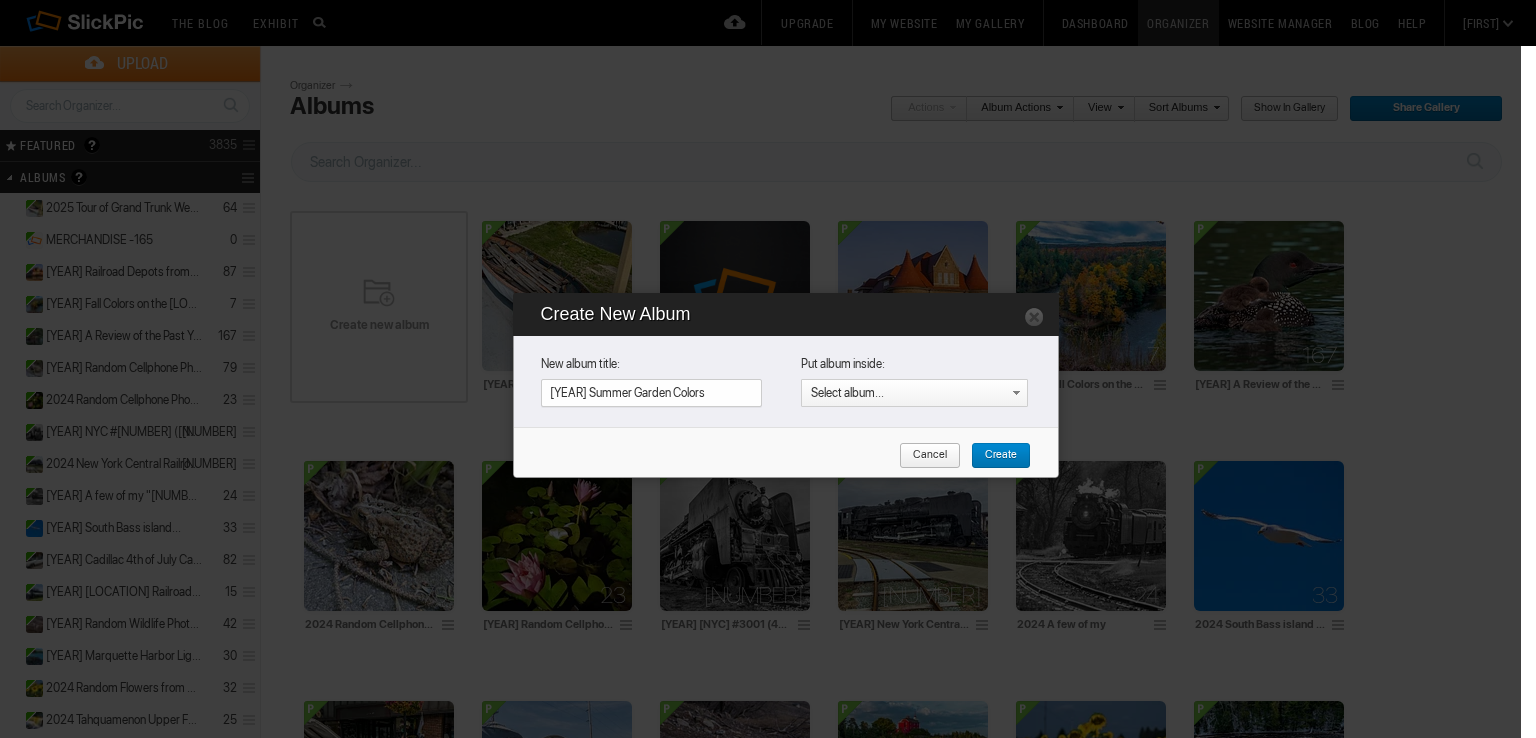 type on "2025 Summer Garden Colors" 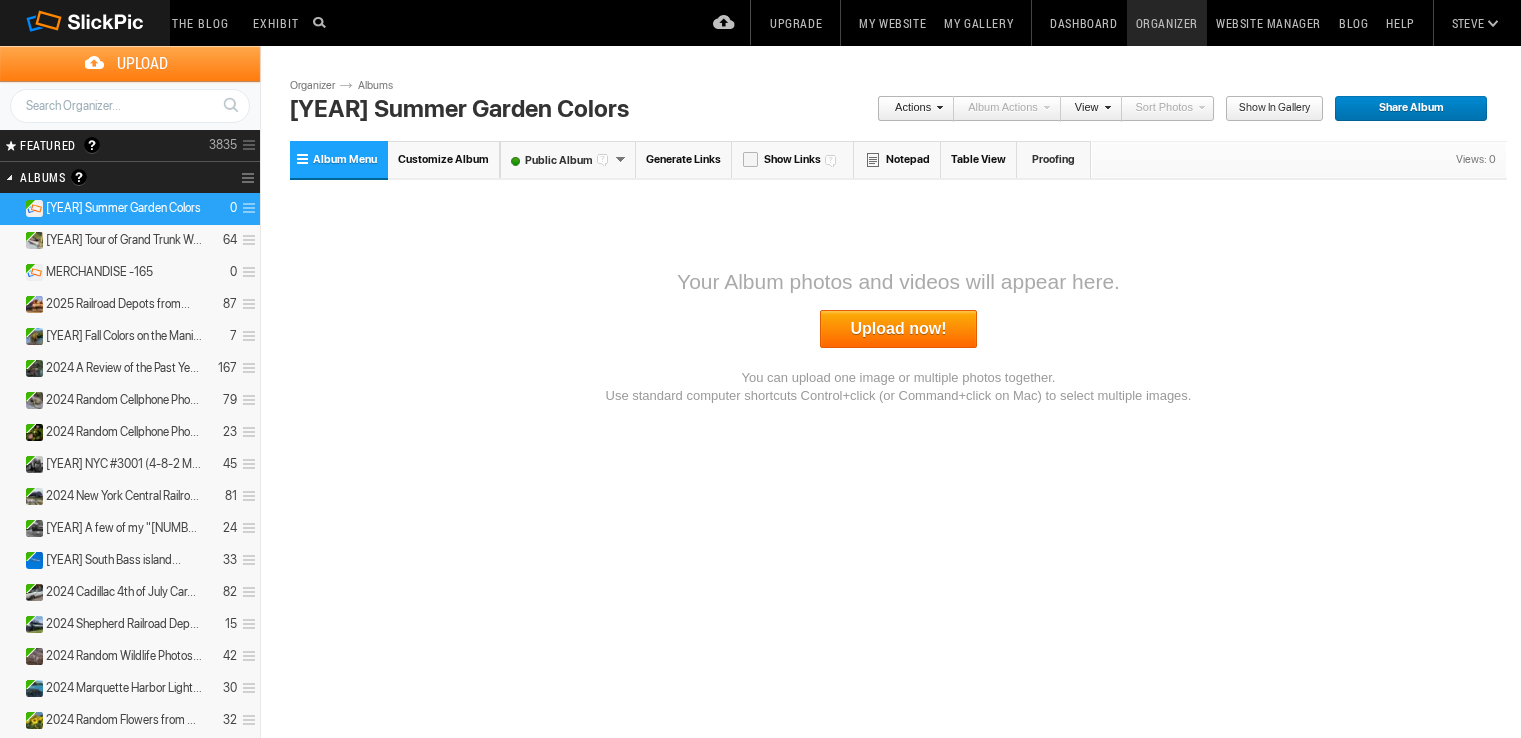 scroll, scrollTop: 0, scrollLeft: 0, axis: both 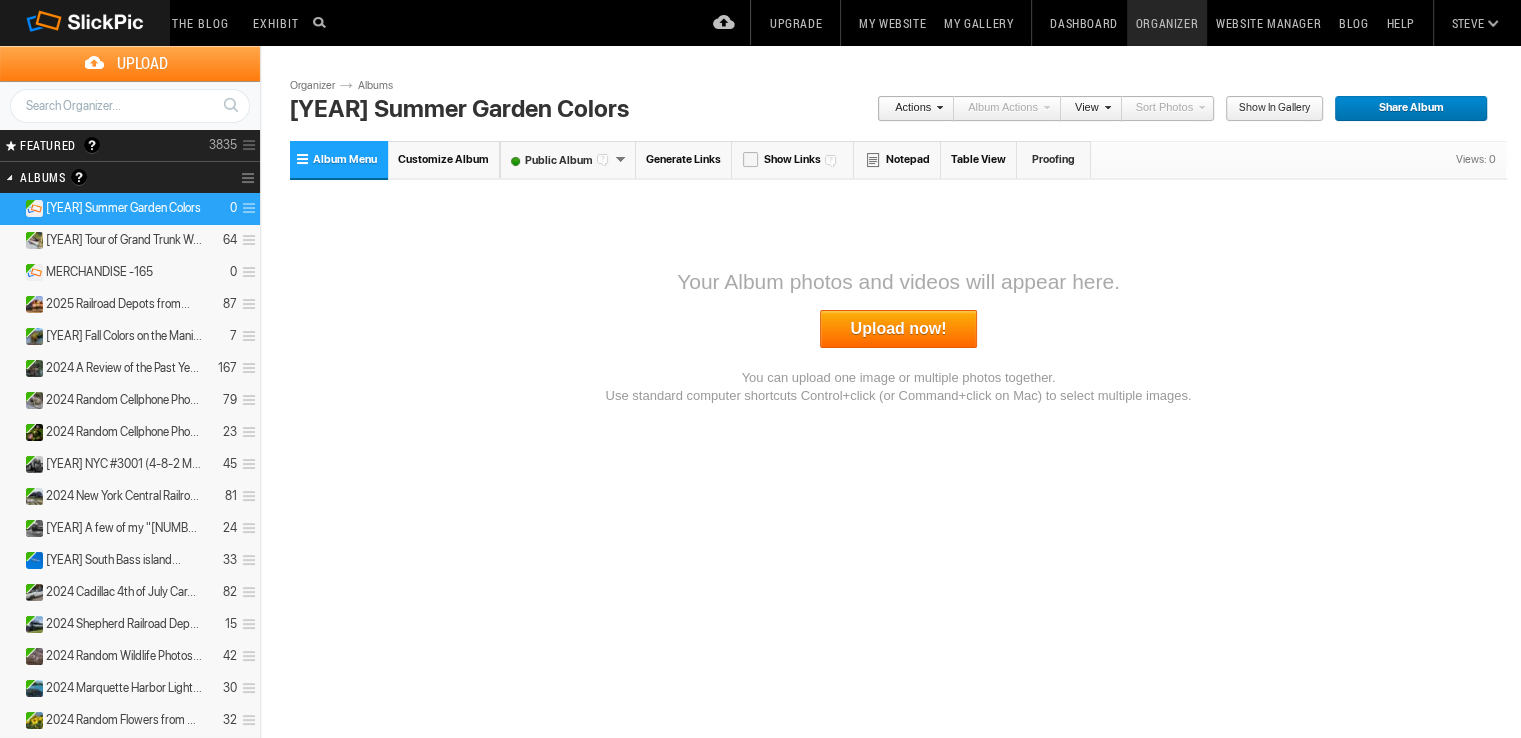 click on "Upload now!" at bounding box center (899, 329) 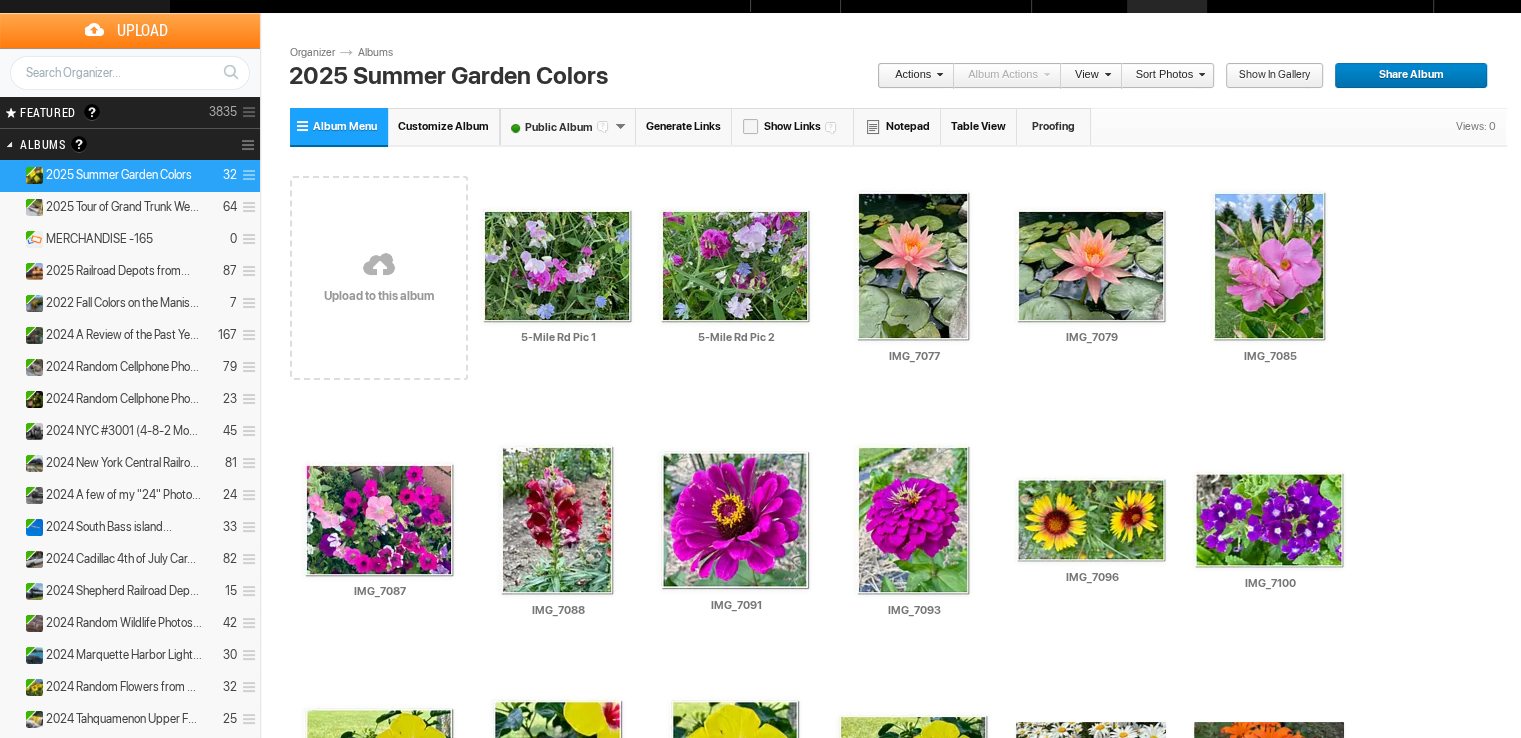 scroll, scrollTop: 0, scrollLeft: 0, axis: both 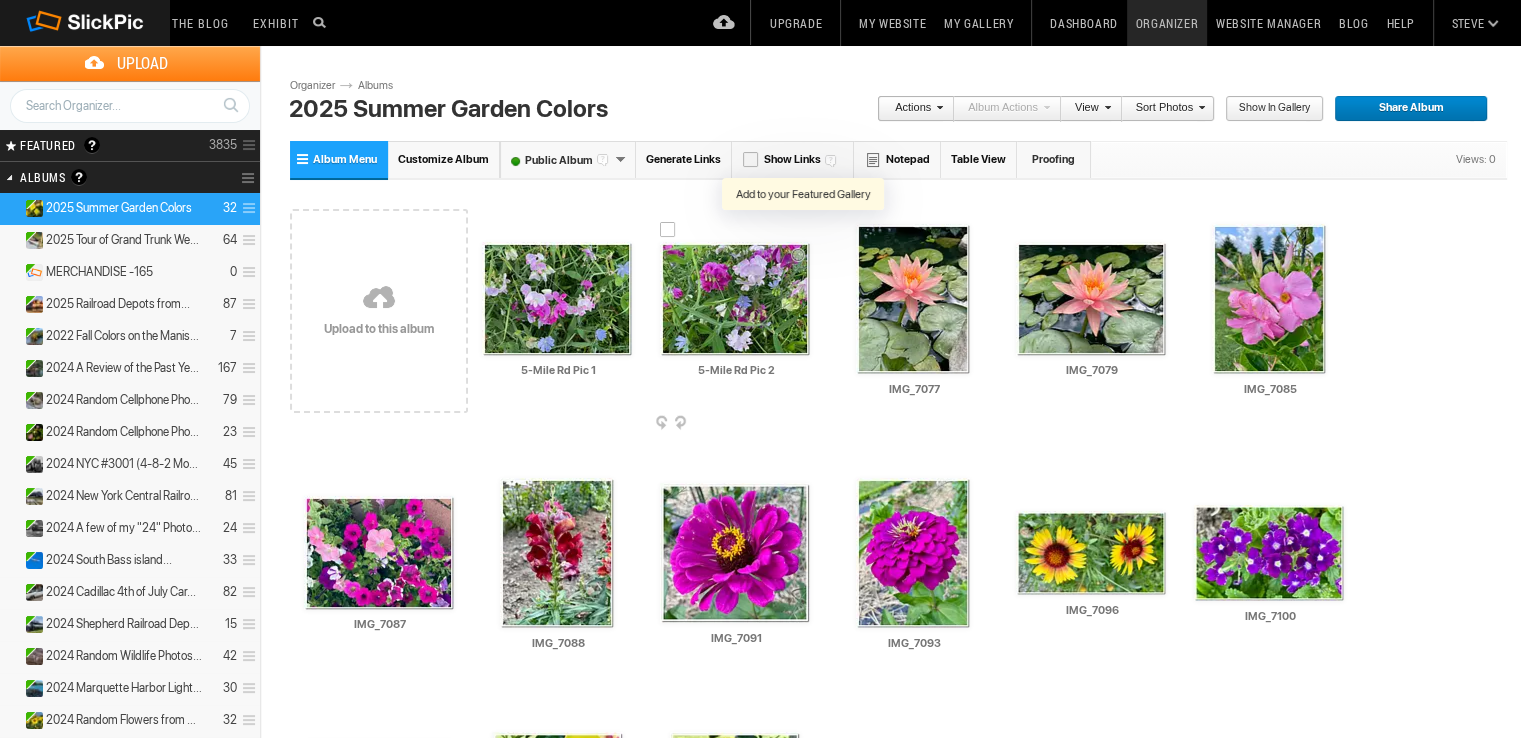 click at bounding box center (803, 229) 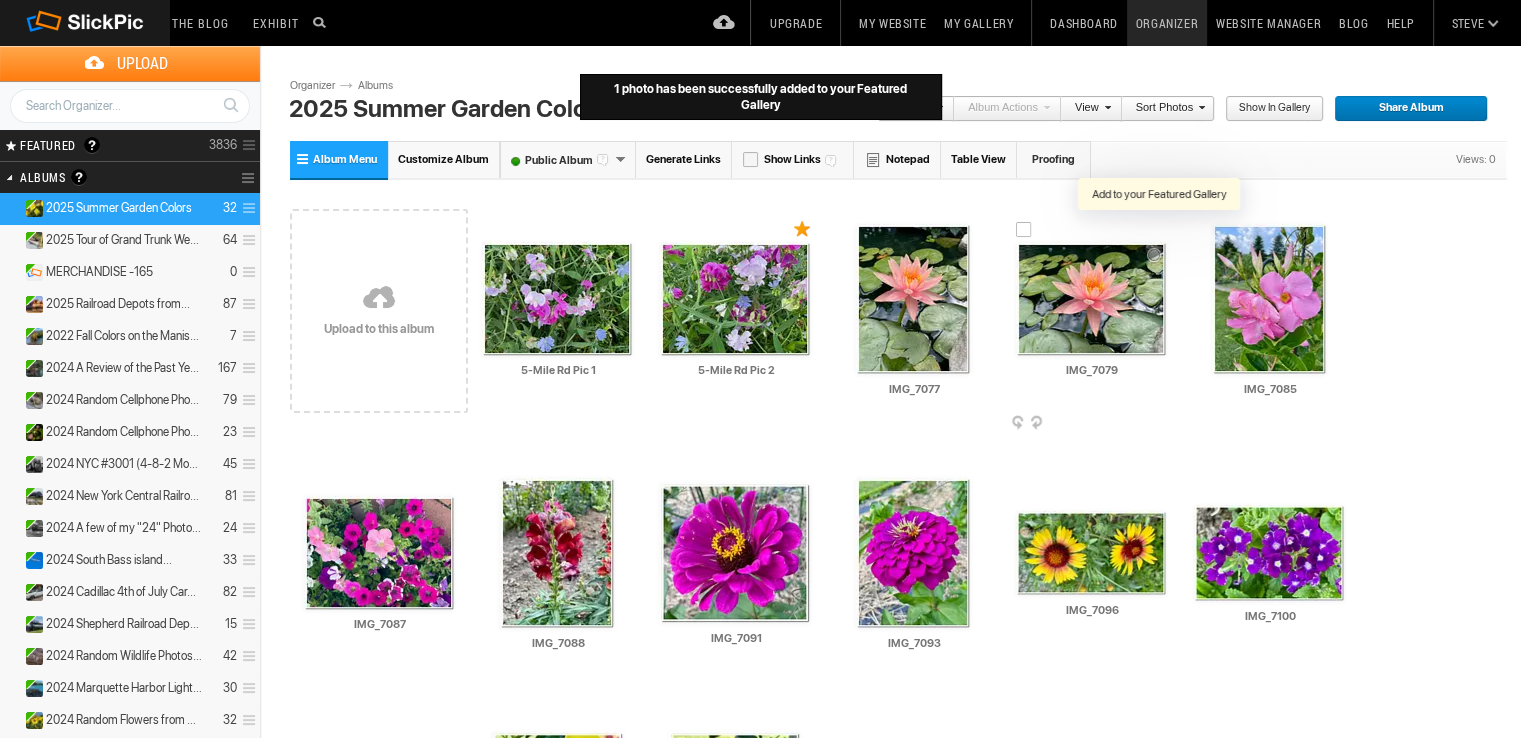 click at bounding box center (1159, 229) 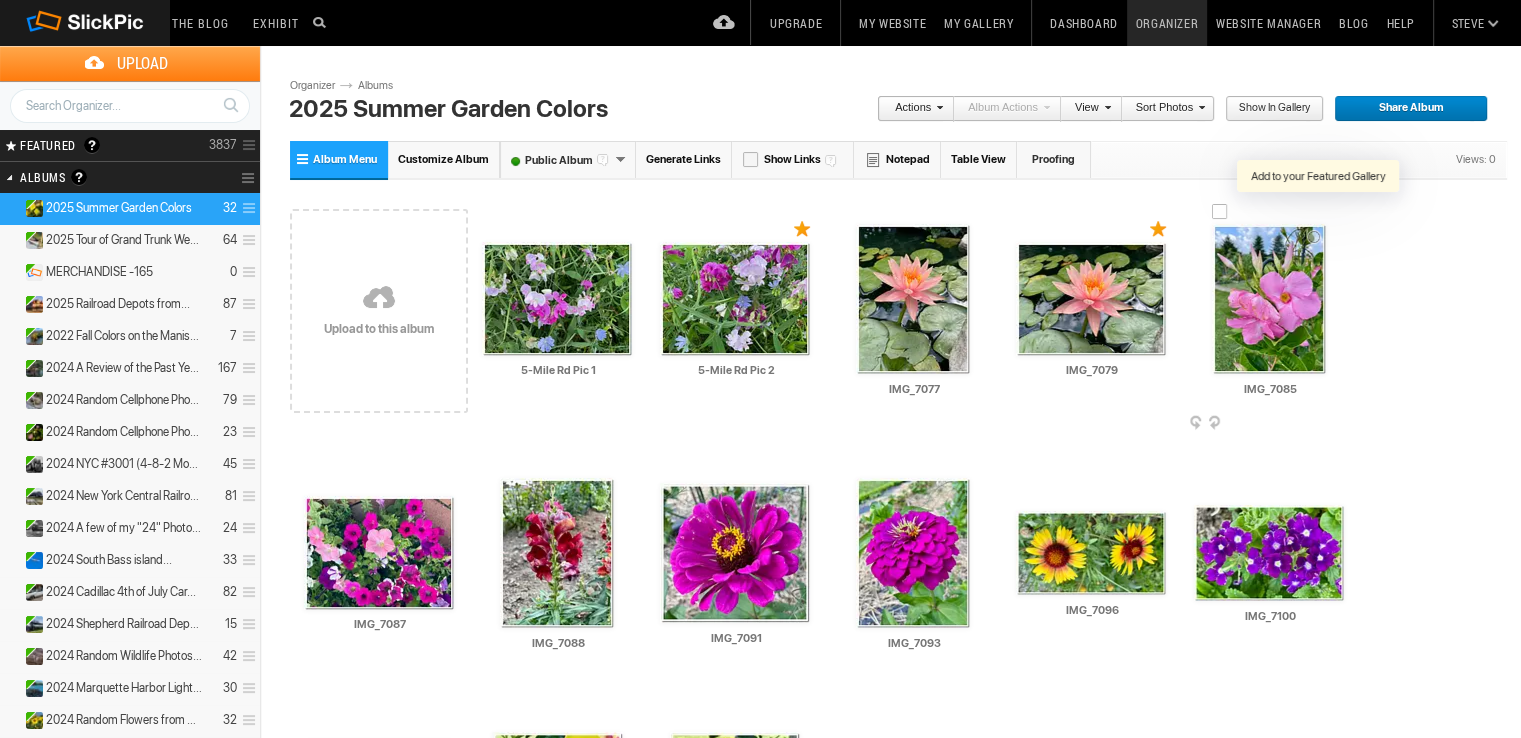 click at bounding box center [1319, 211] 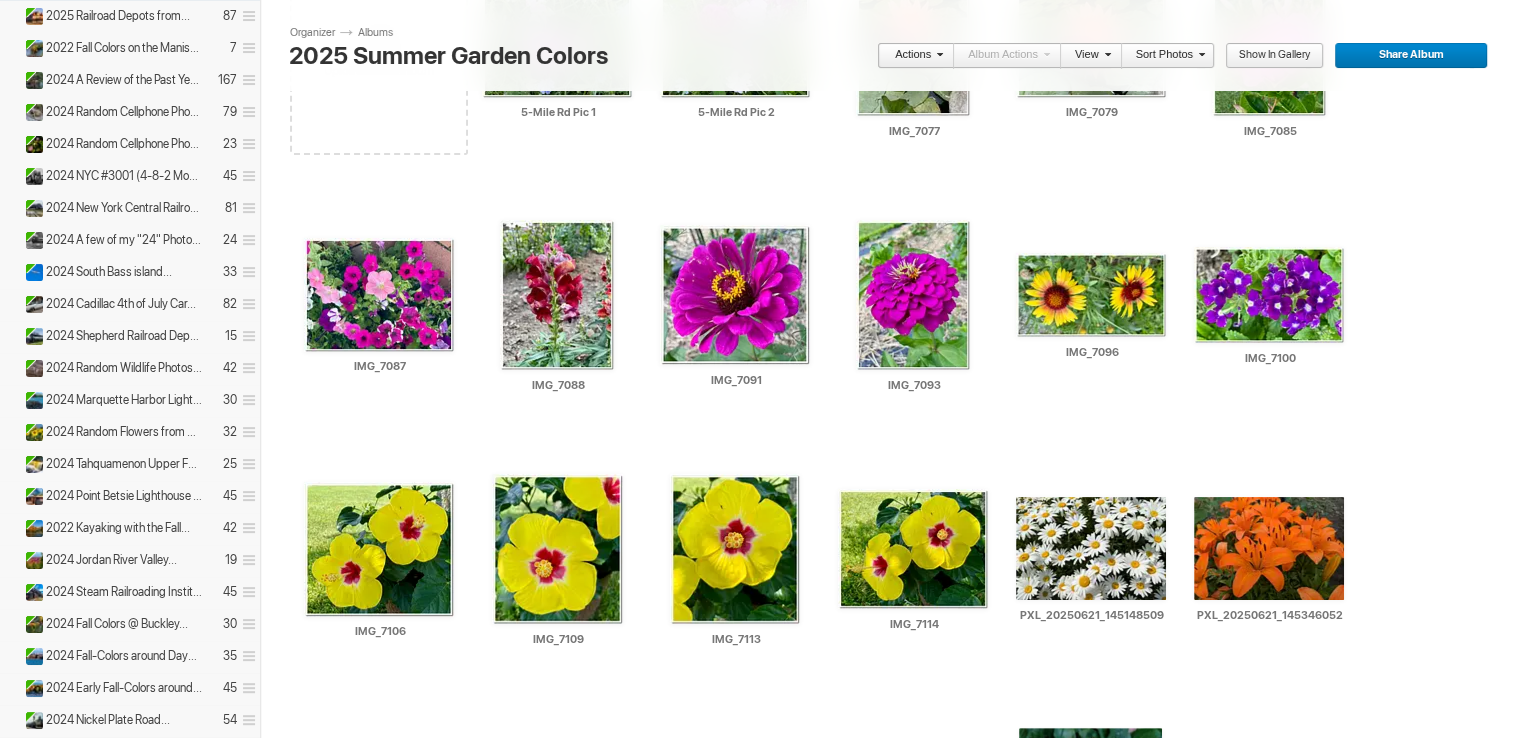 scroll, scrollTop: 300, scrollLeft: 0, axis: vertical 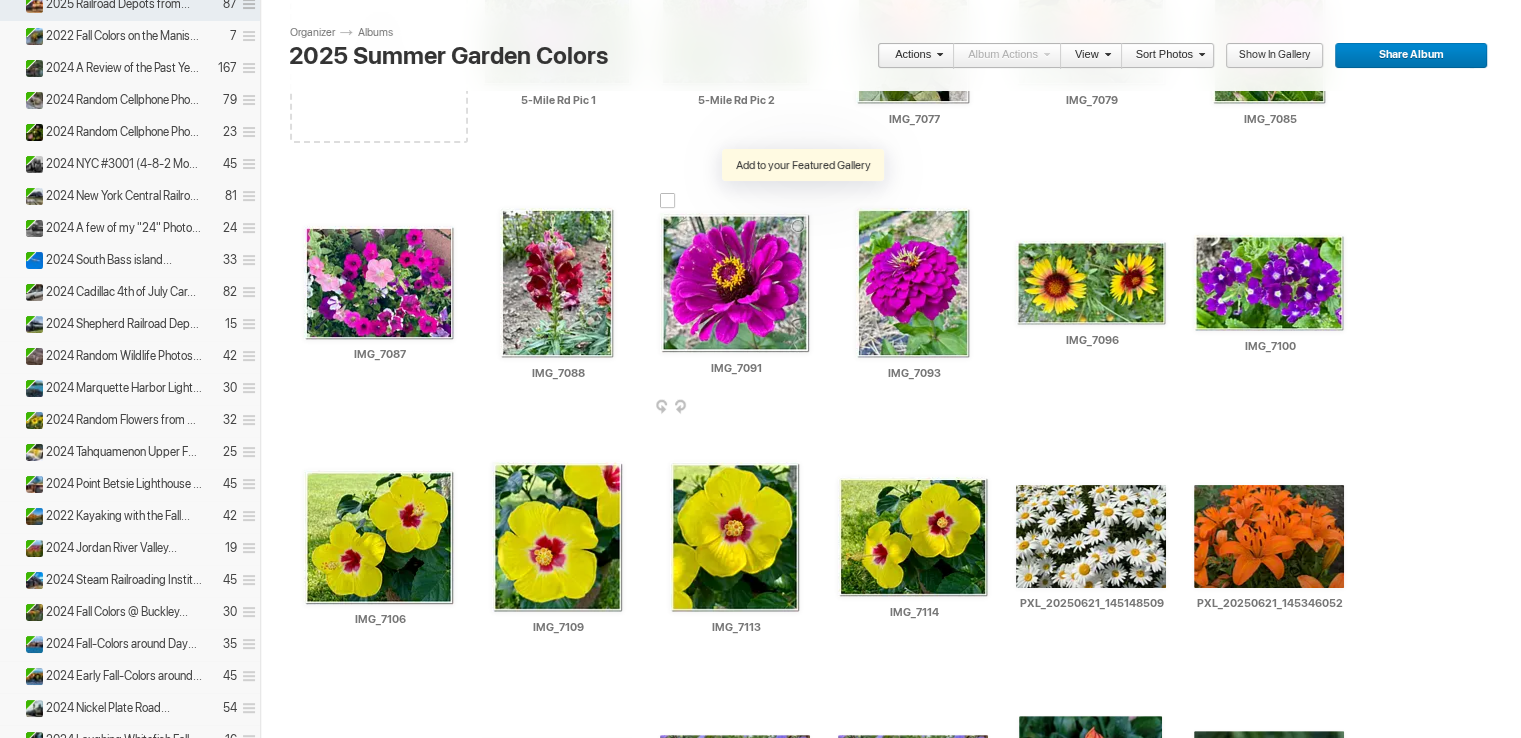 click at bounding box center [803, 200] 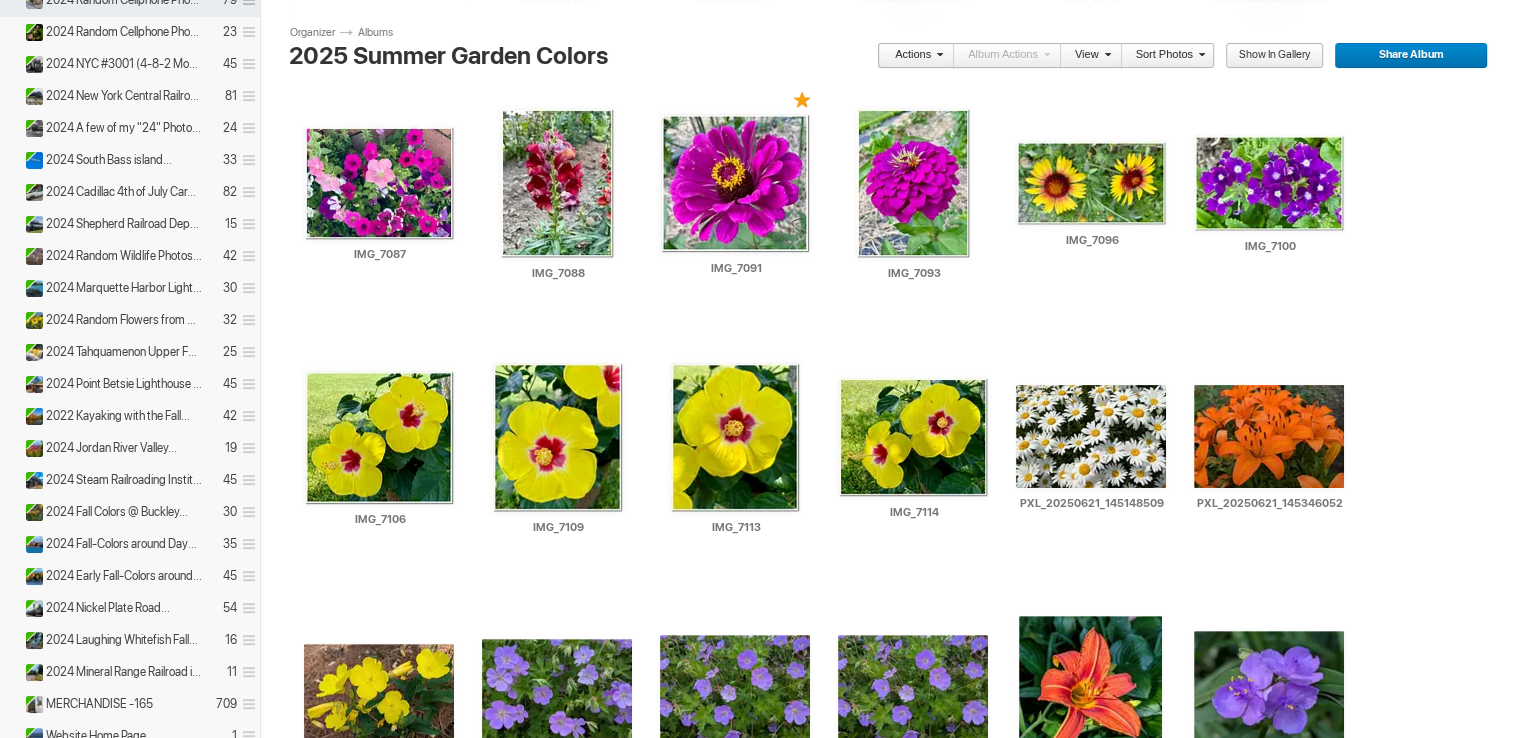 scroll, scrollTop: 500, scrollLeft: 0, axis: vertical 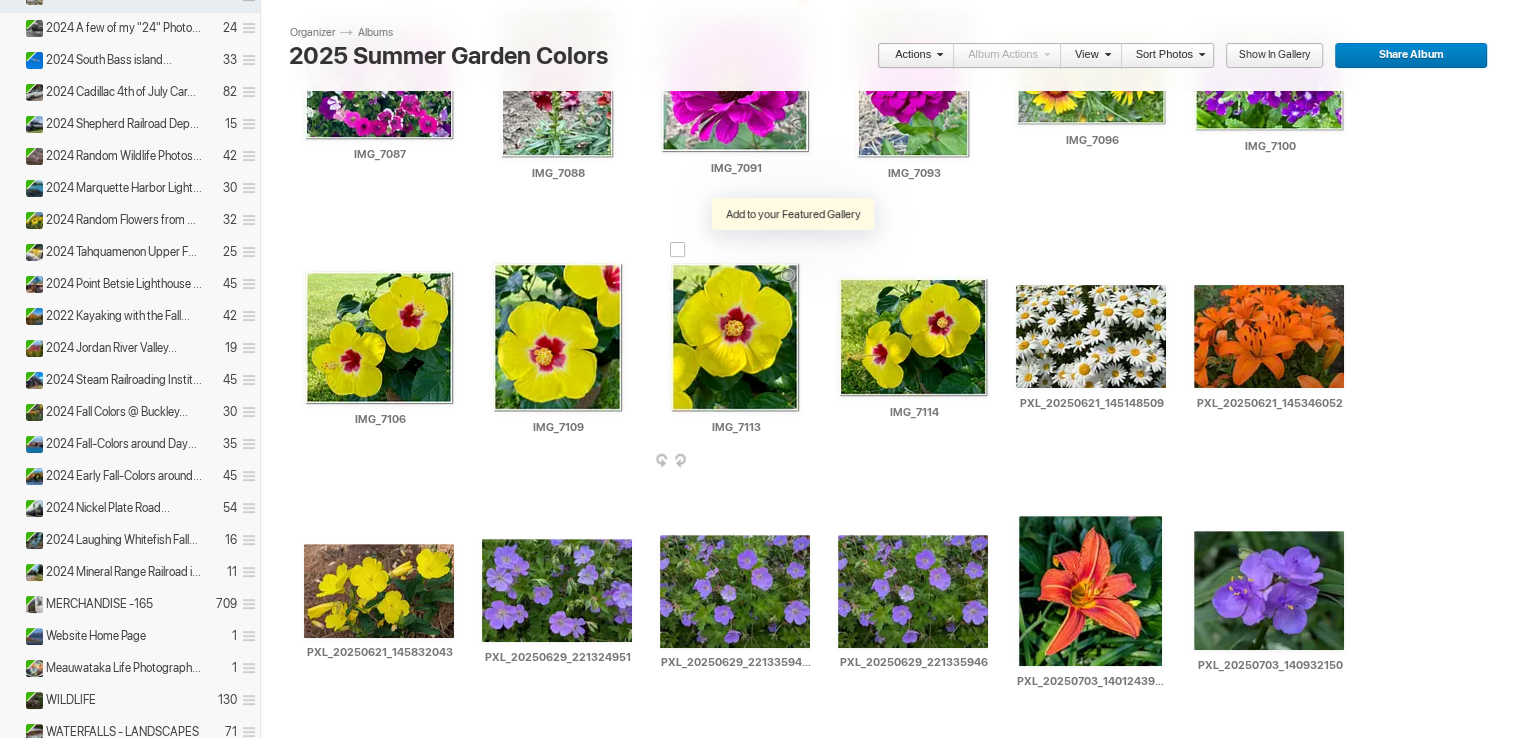 click at bounding box center [793, 249] 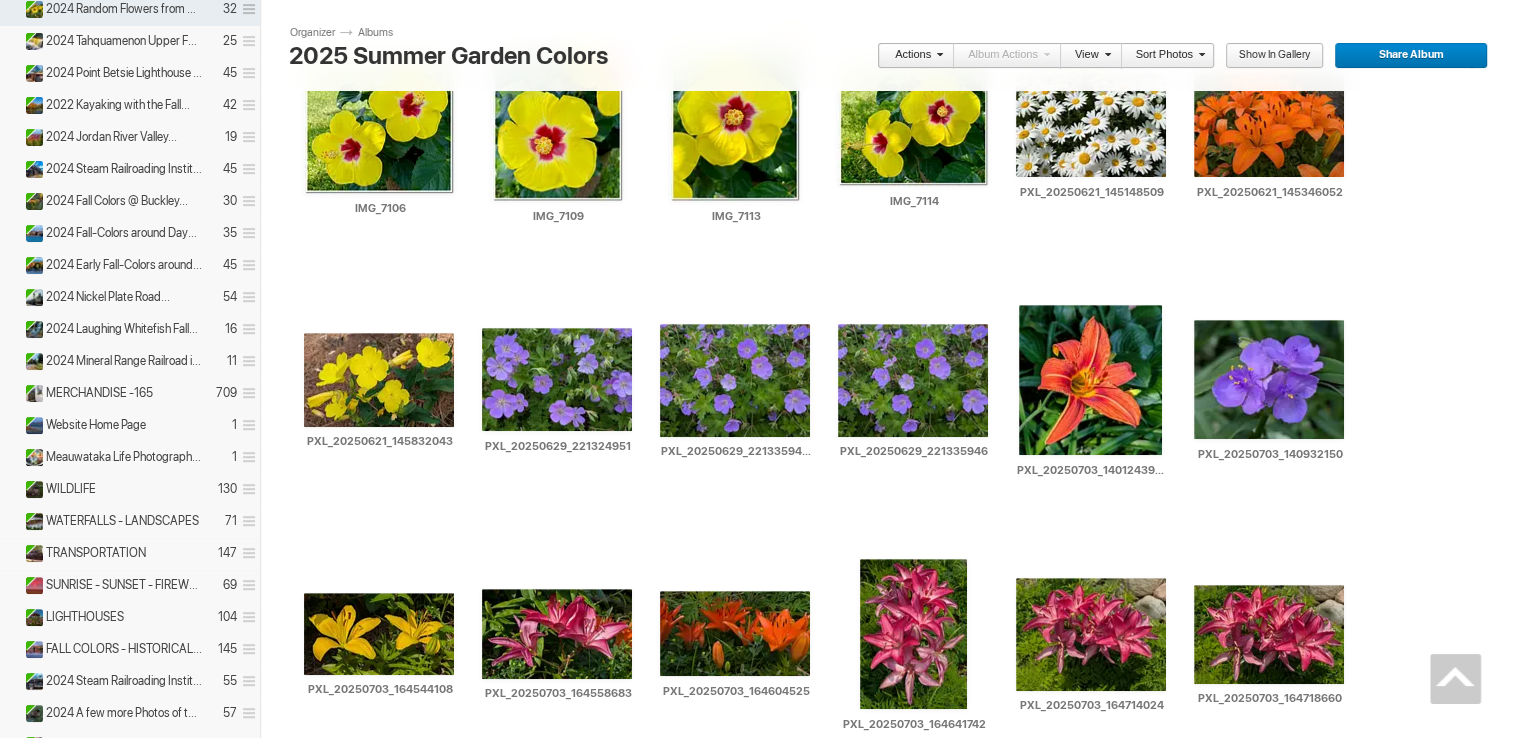 scroll, scrollTop: 700, scrollLeft: 0, axis: vertical 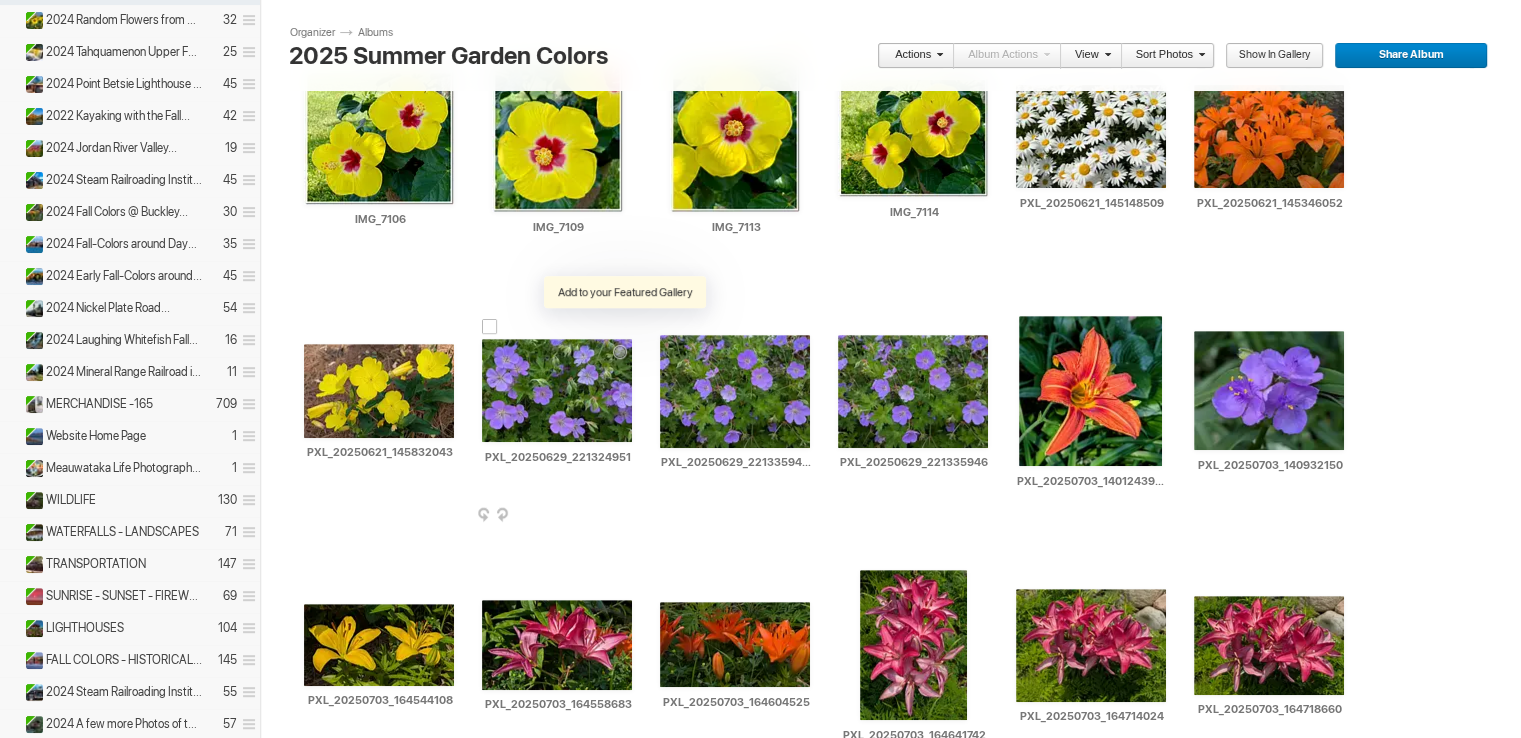 click at bounding box center [625, 326] 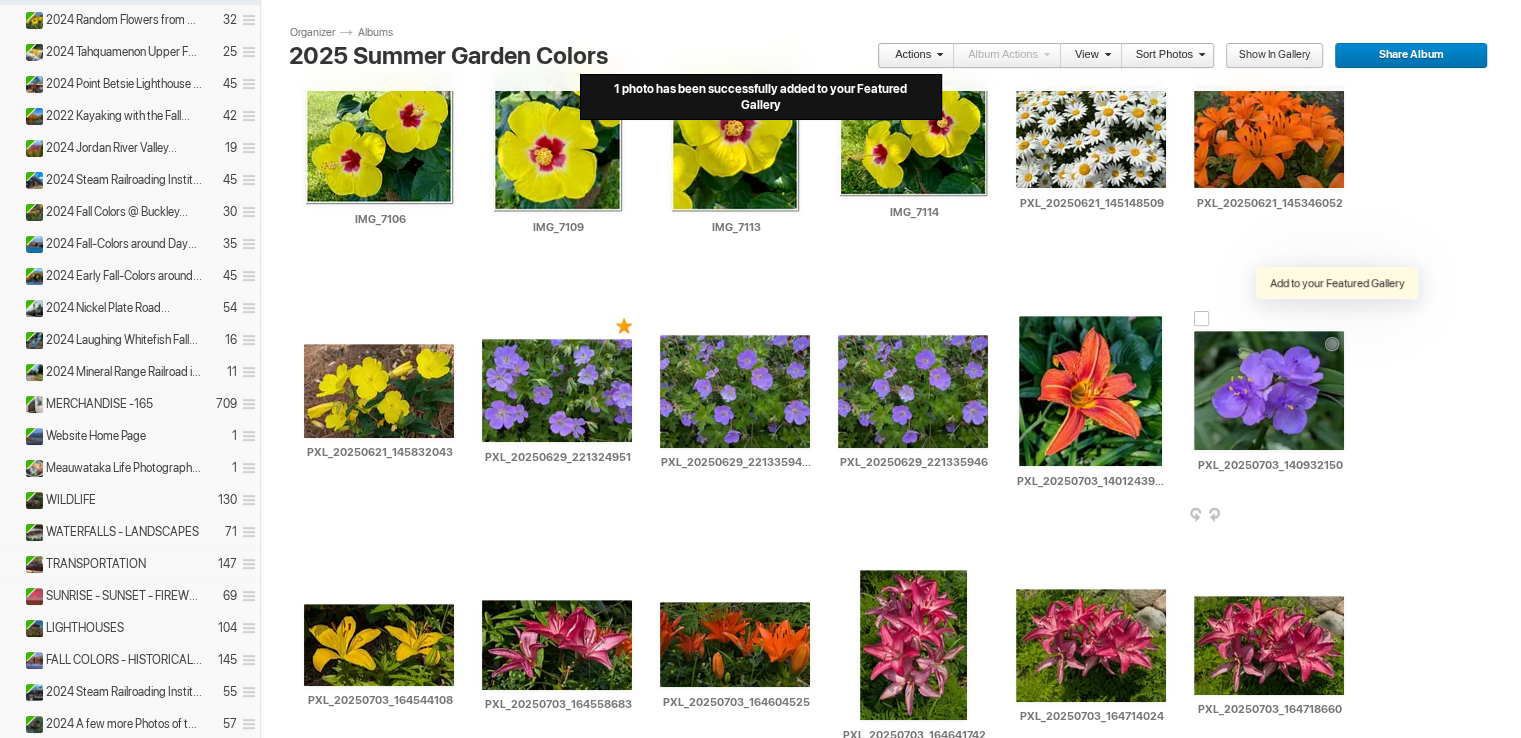 click at bounding box center [1337, 318] 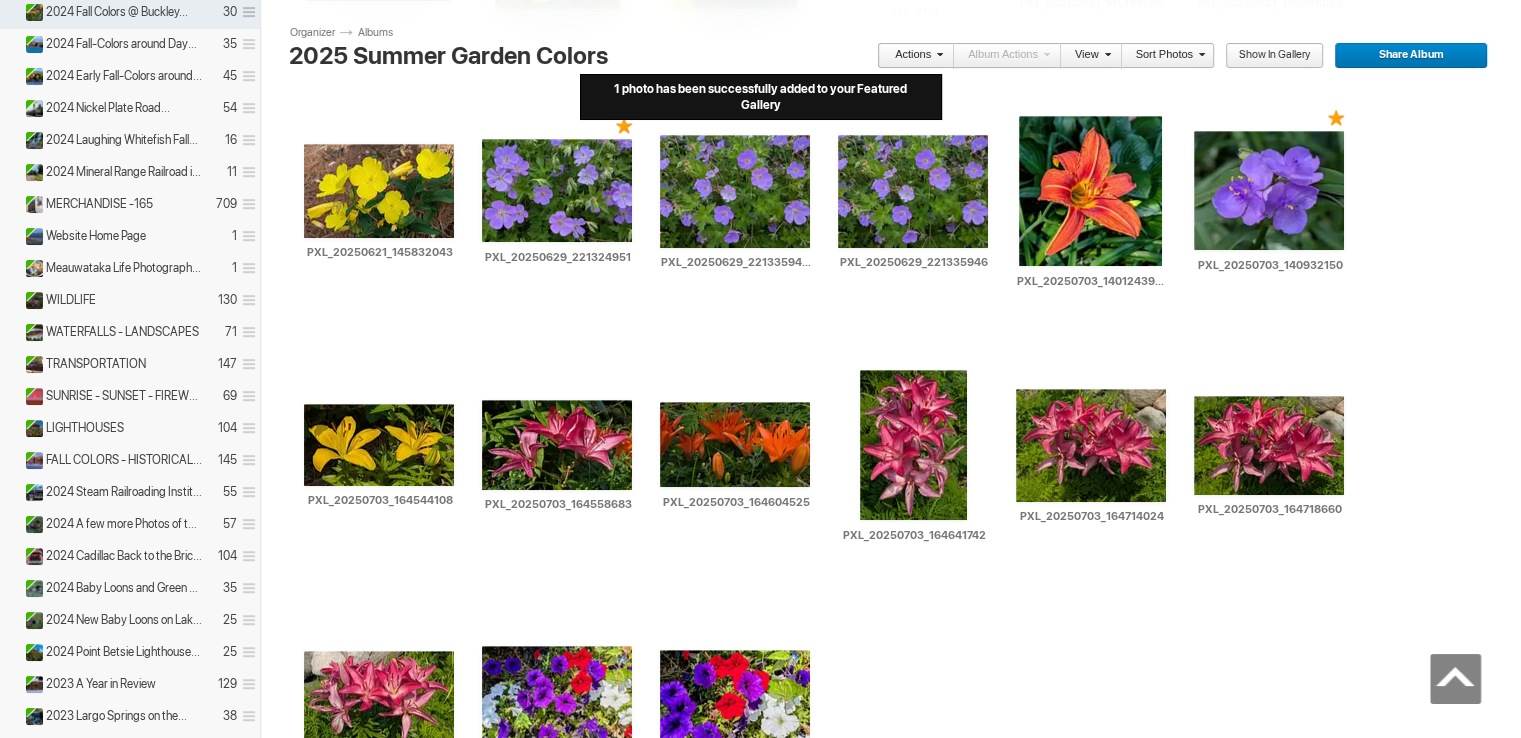 scroll, scrollTop: 1000, scrollLeft: 0, axis: vertical 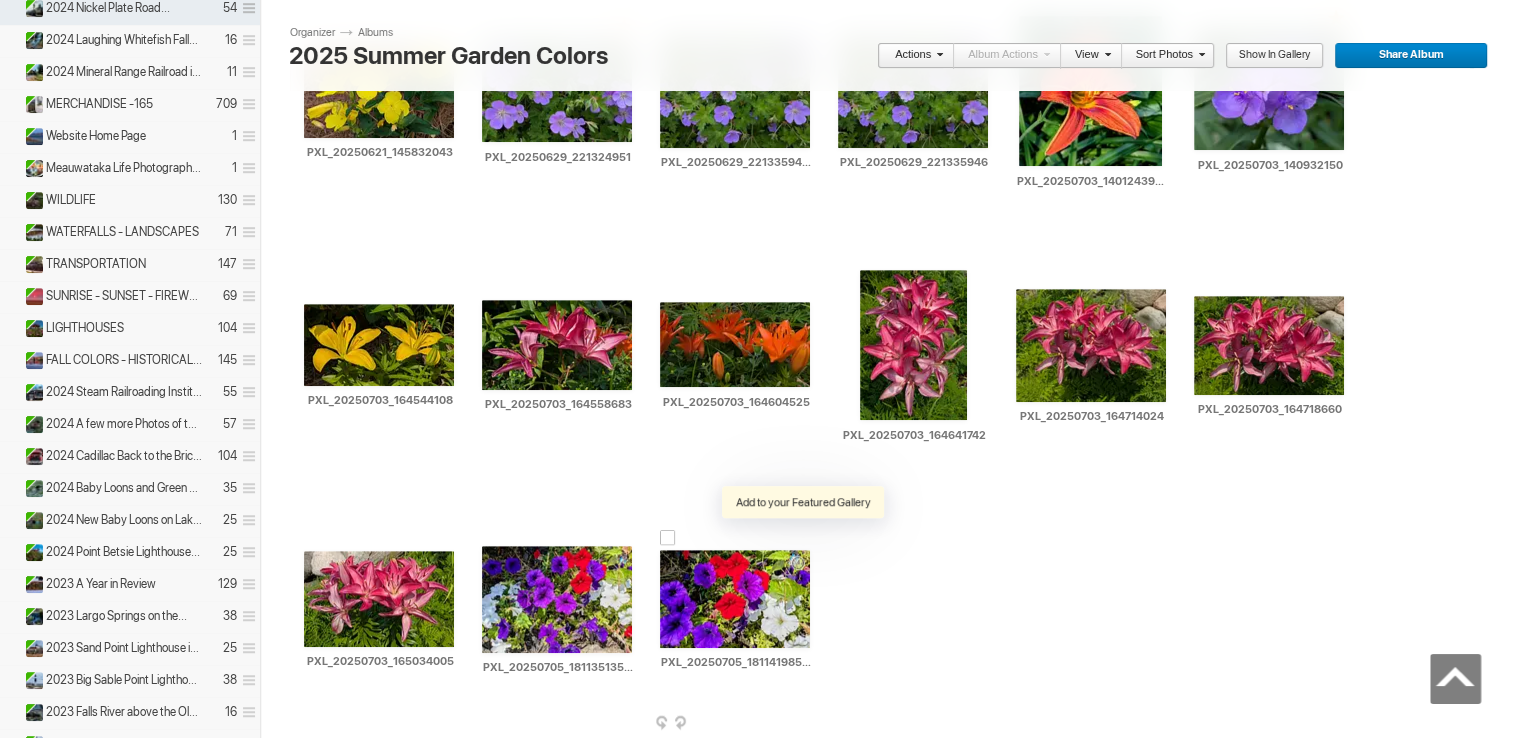 click at bounding box center [803, 537] 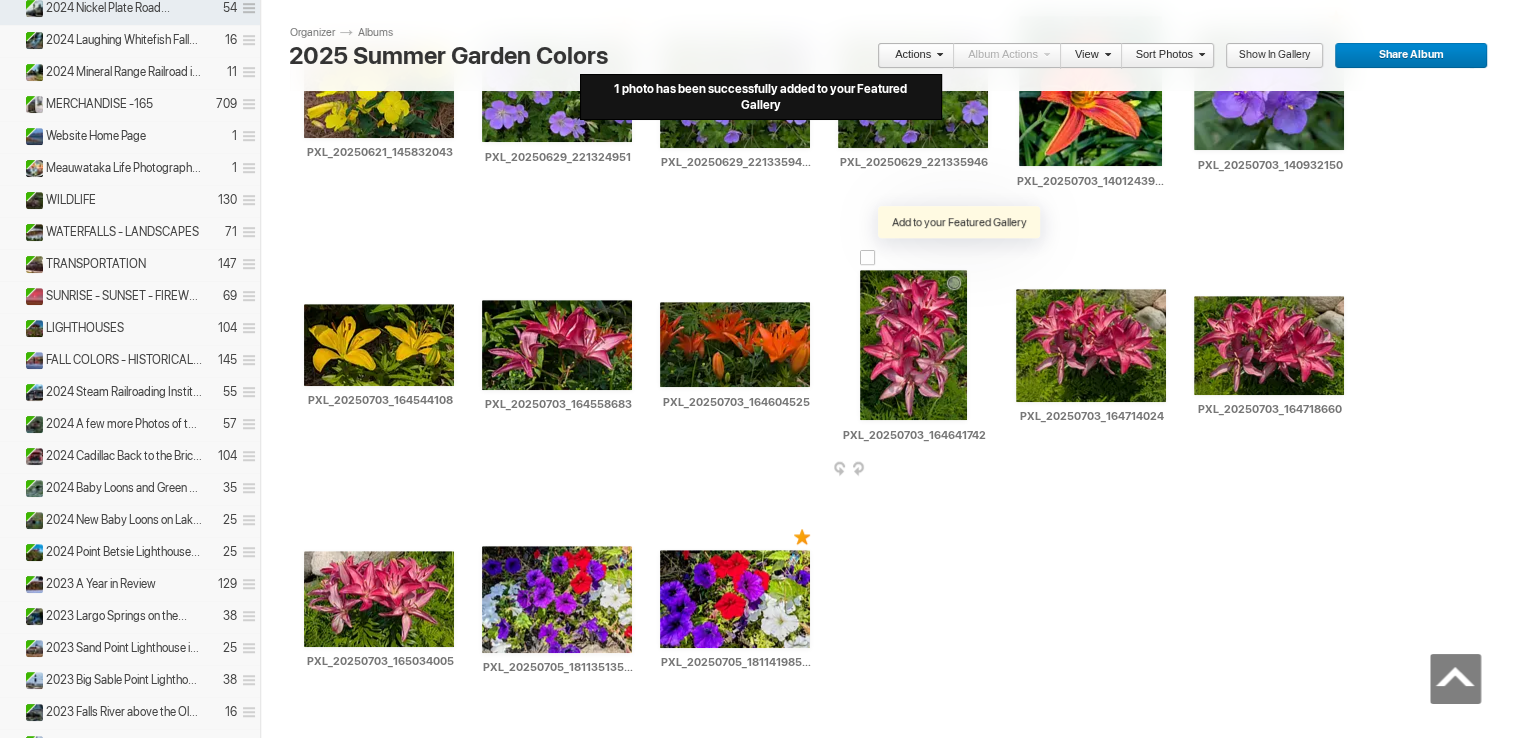 click at bounding box center [959, 257] 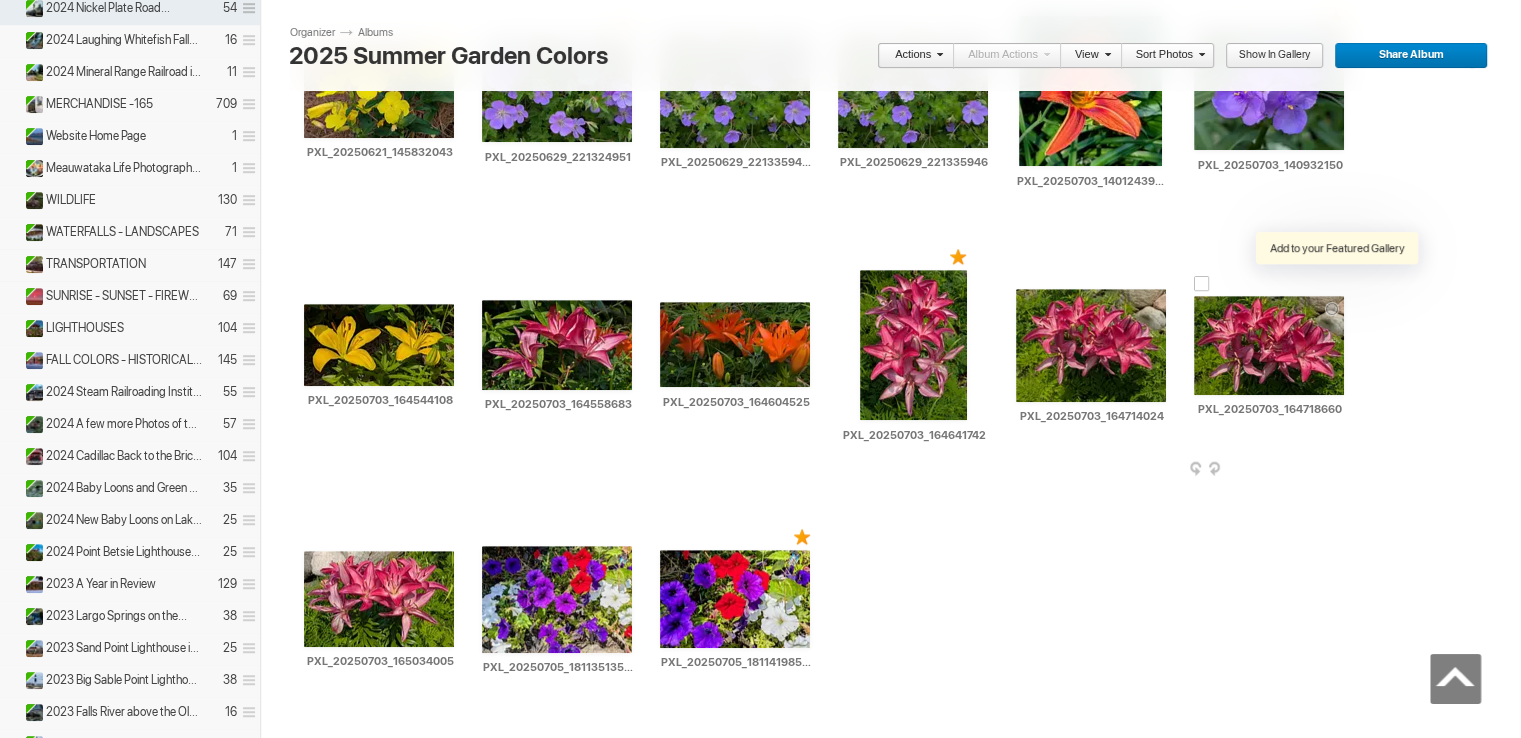 click at bounding box center [1337, 283] 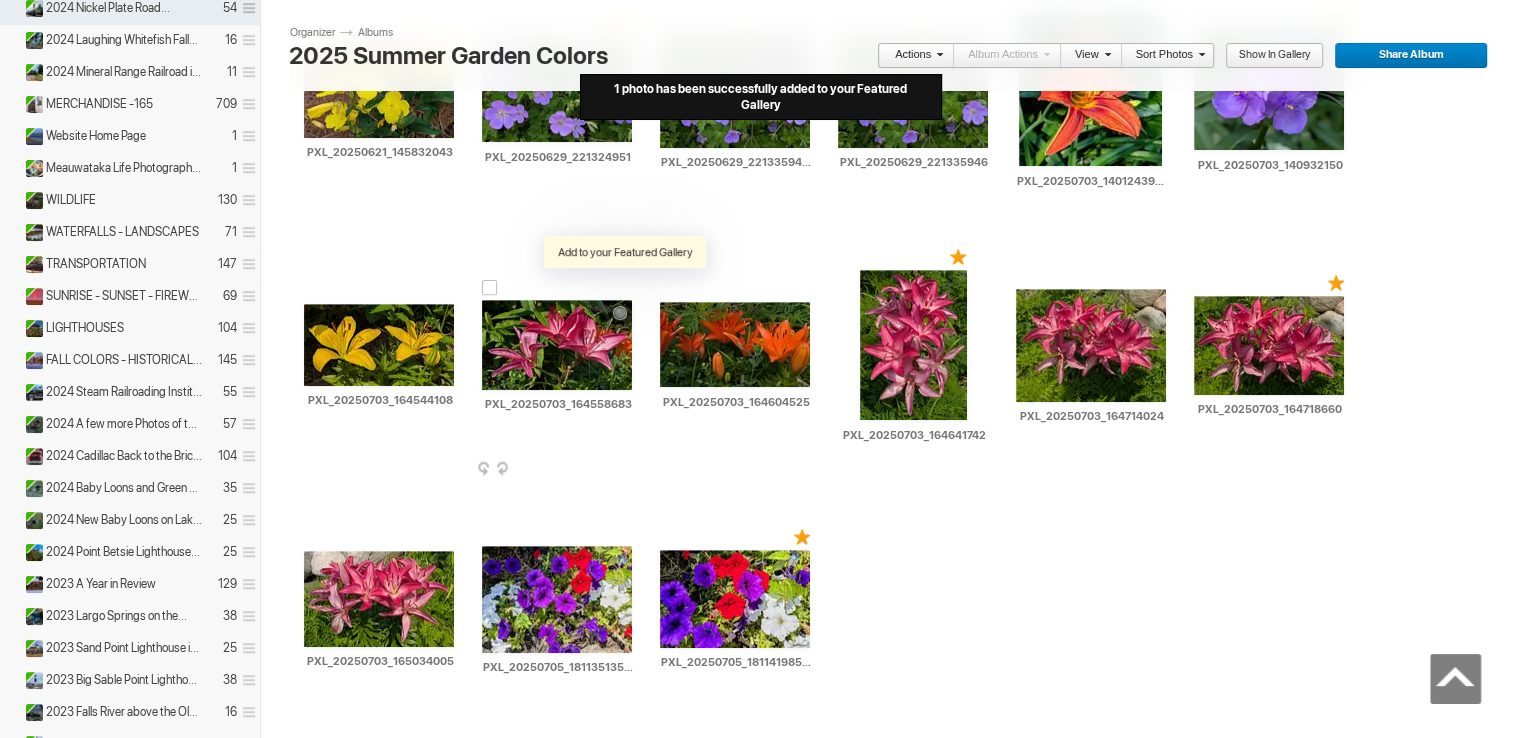 click at bounding box center [625, 287] 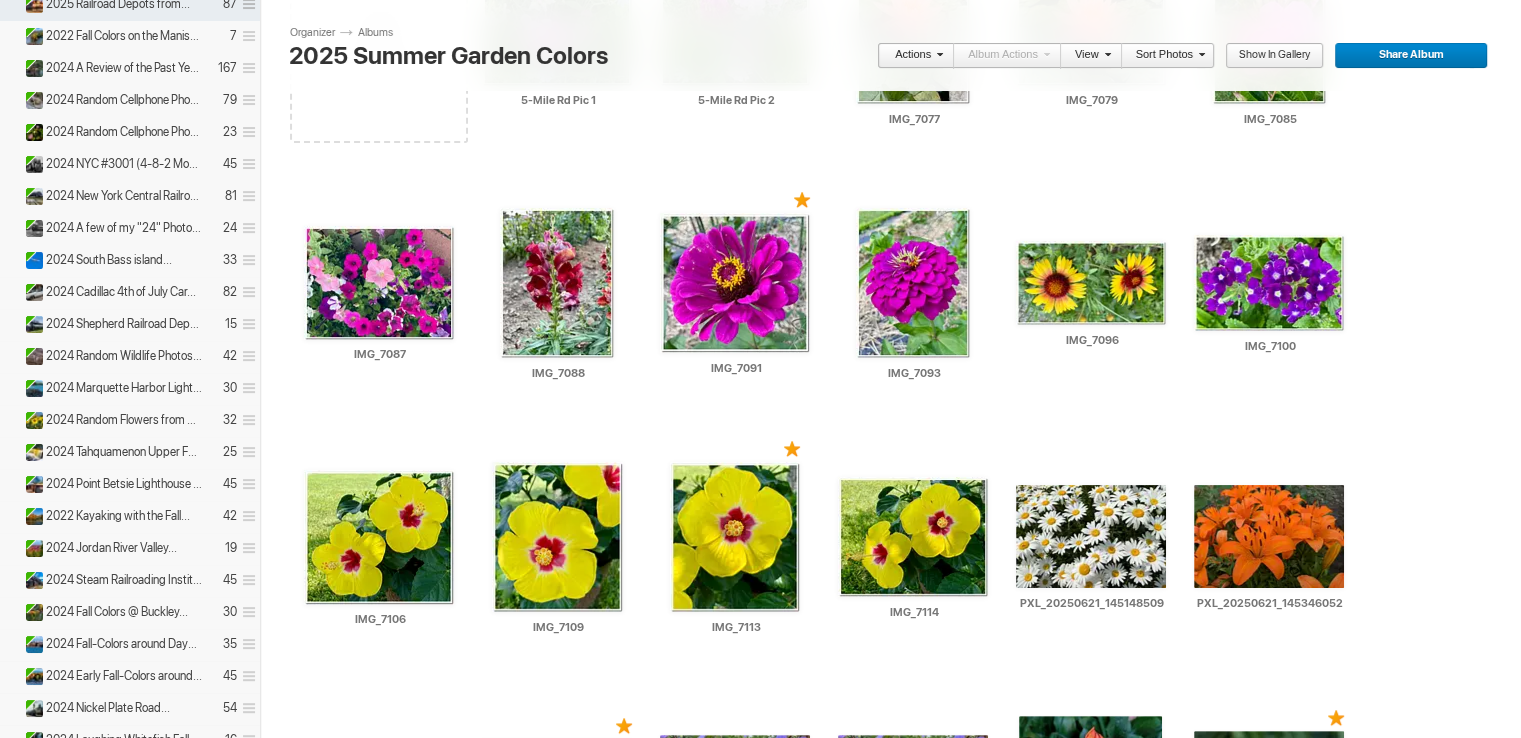 scroll, scrollTop: 0, scrollLeft: 0, axis: both 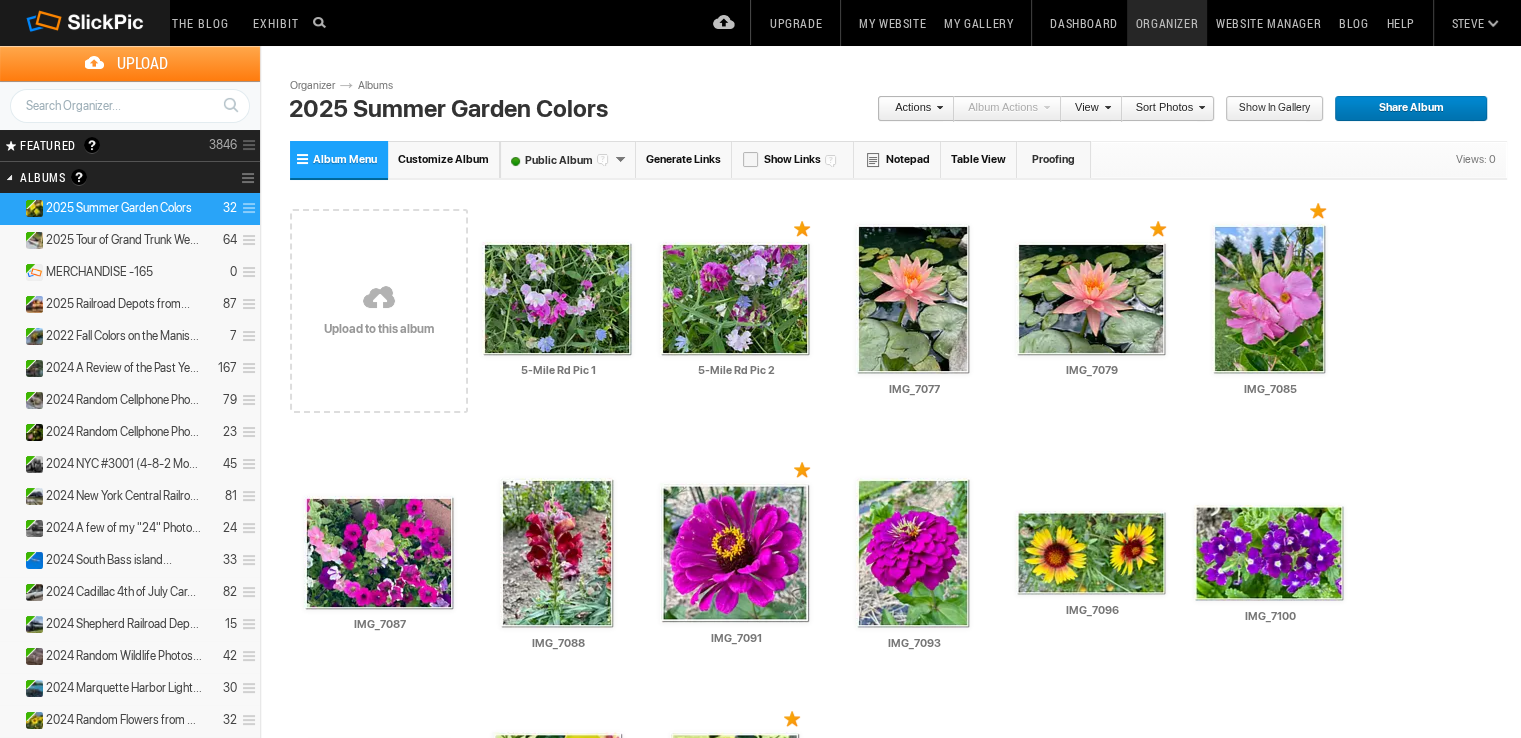 click on "Organizer" at bounding box center (1167, 23) 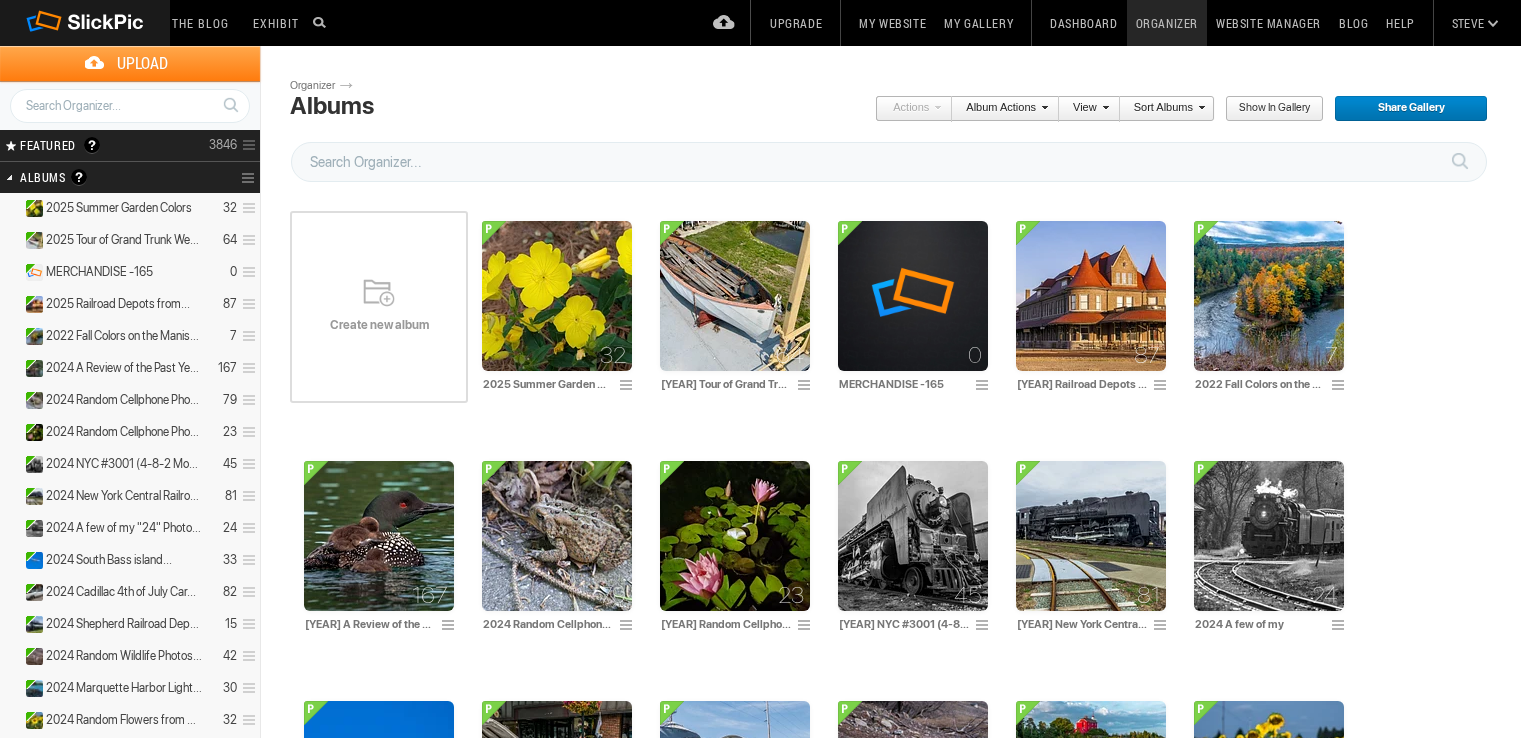 scroll, scrollTop: 0, scrollLeft: 0, axis: both 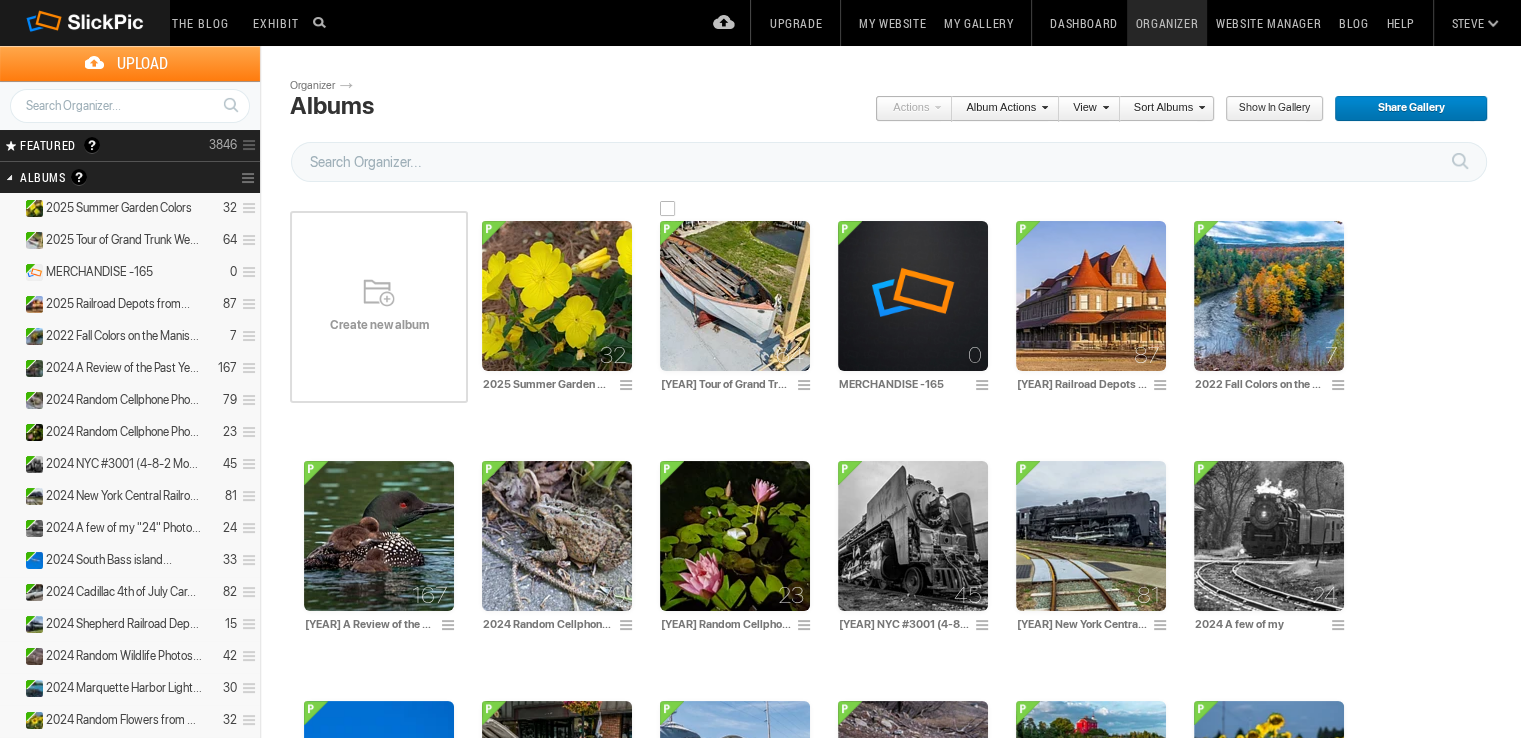 click at bounding box center [735, 296] 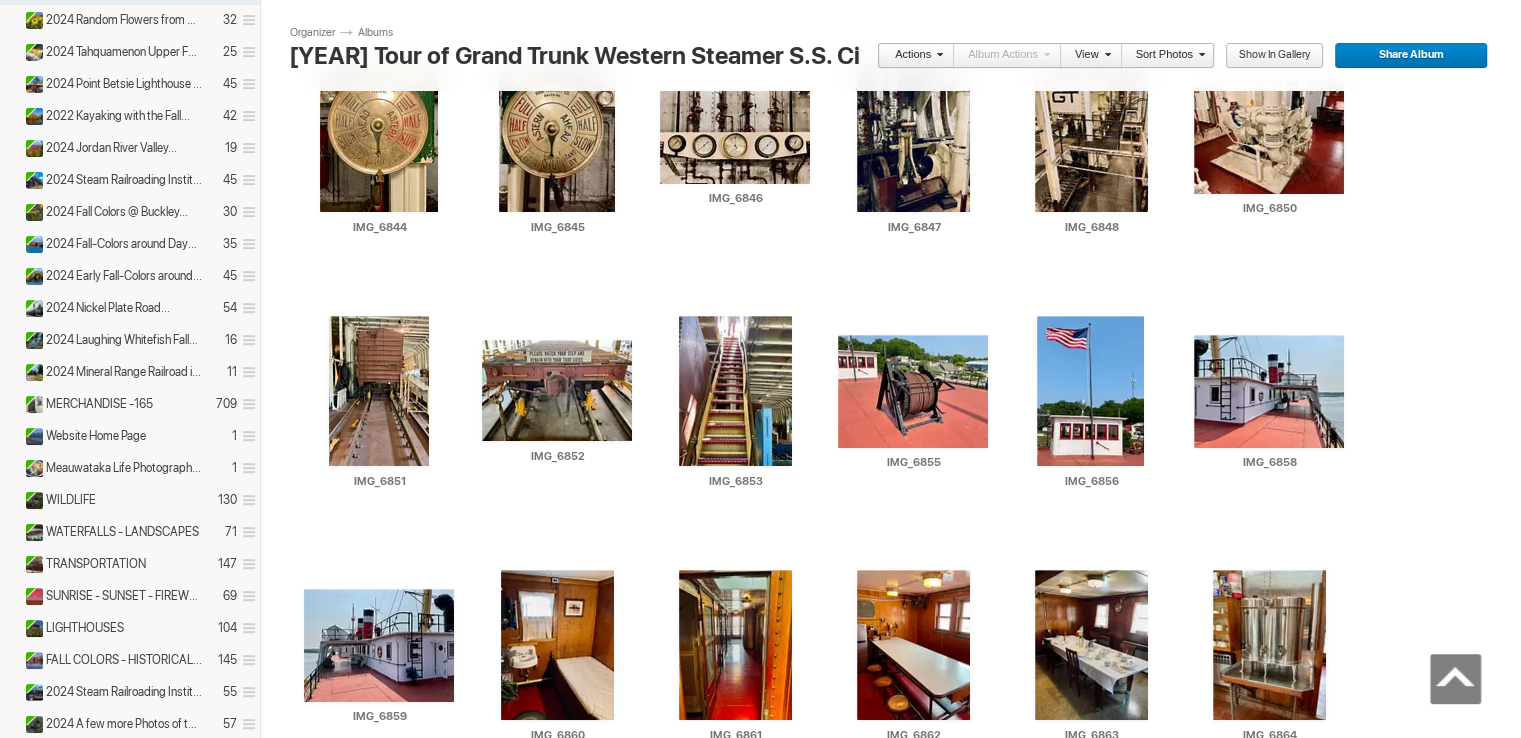 scroll, scrollTop: 800, scrollLeft: 0, axis: vertical 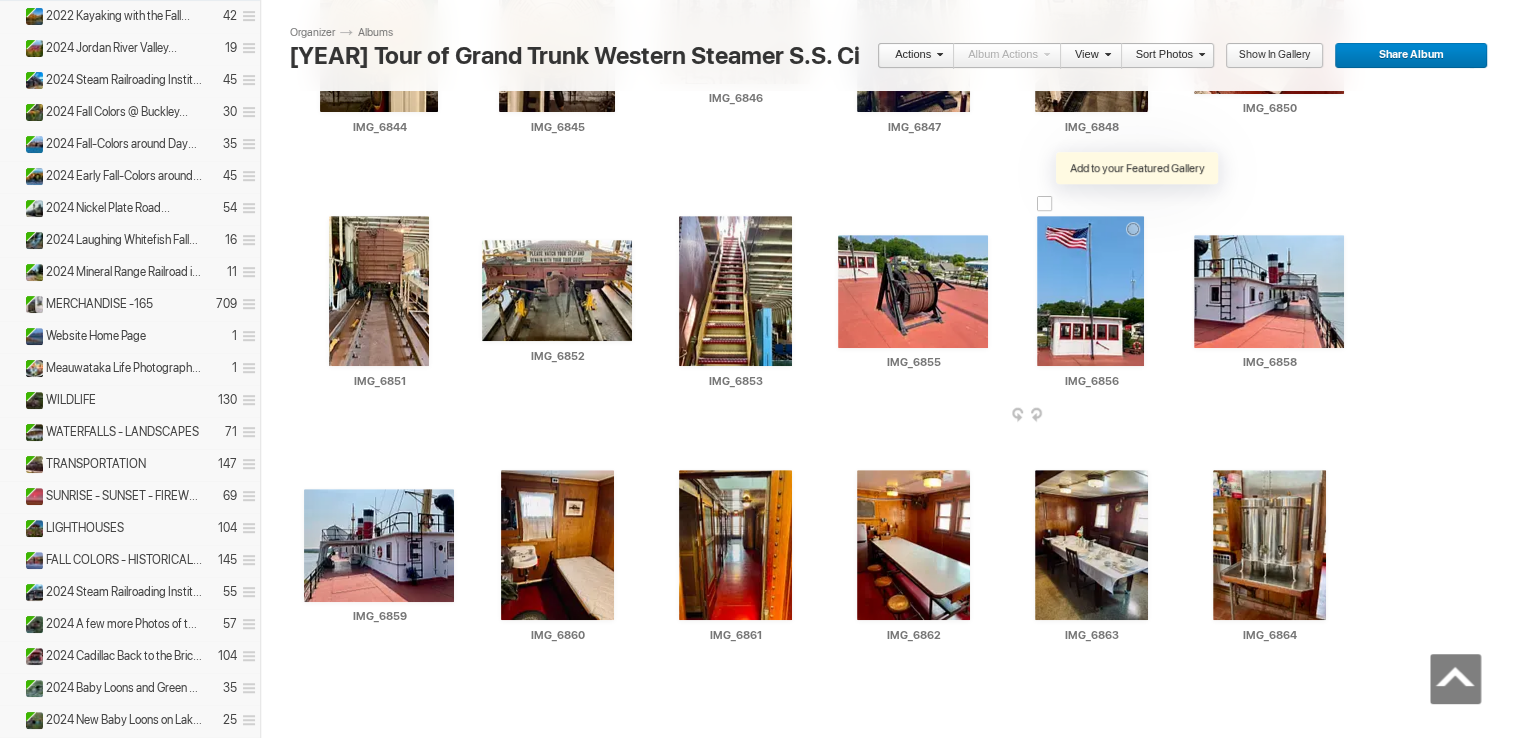 click at bounding box center (1138, 203) 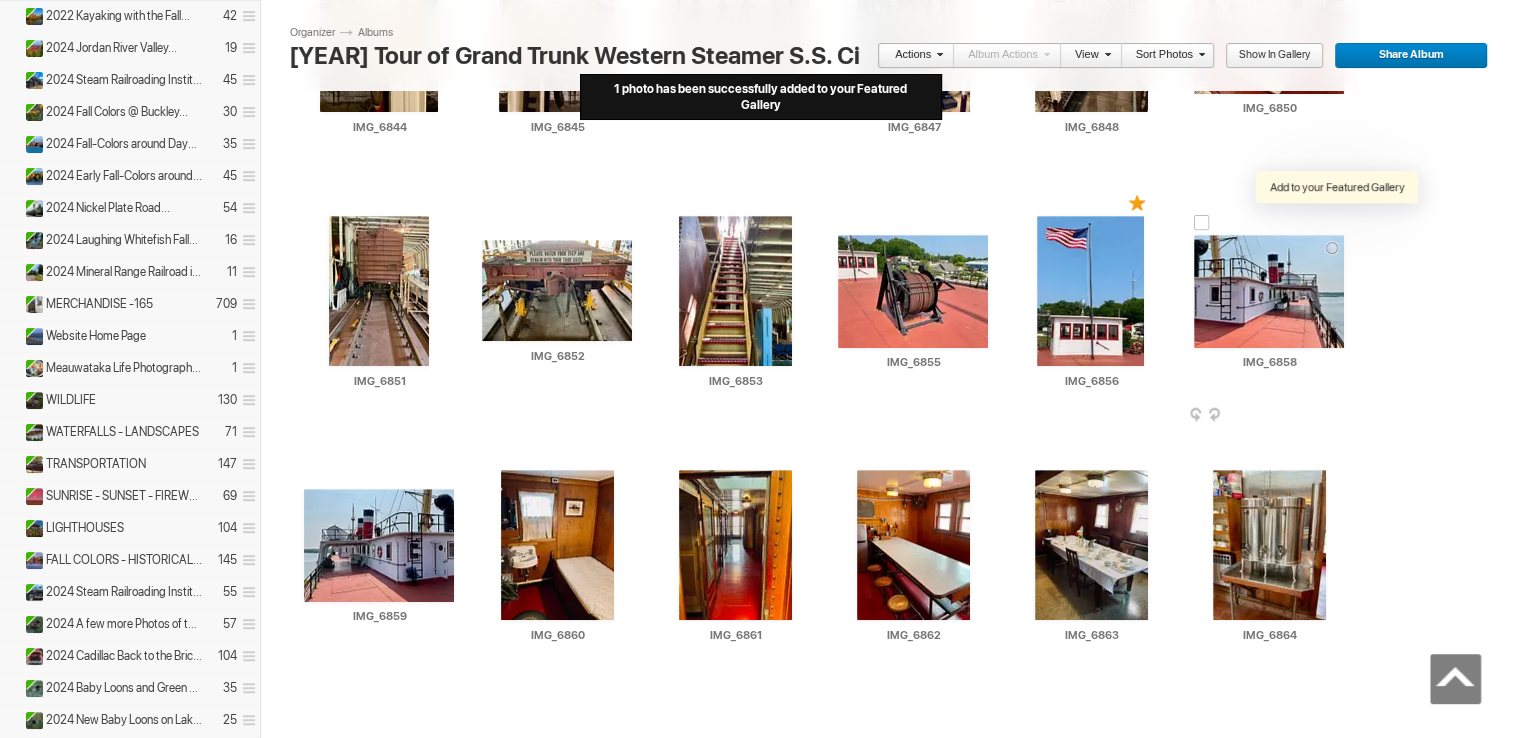 click at bounding box center (1337, 222) 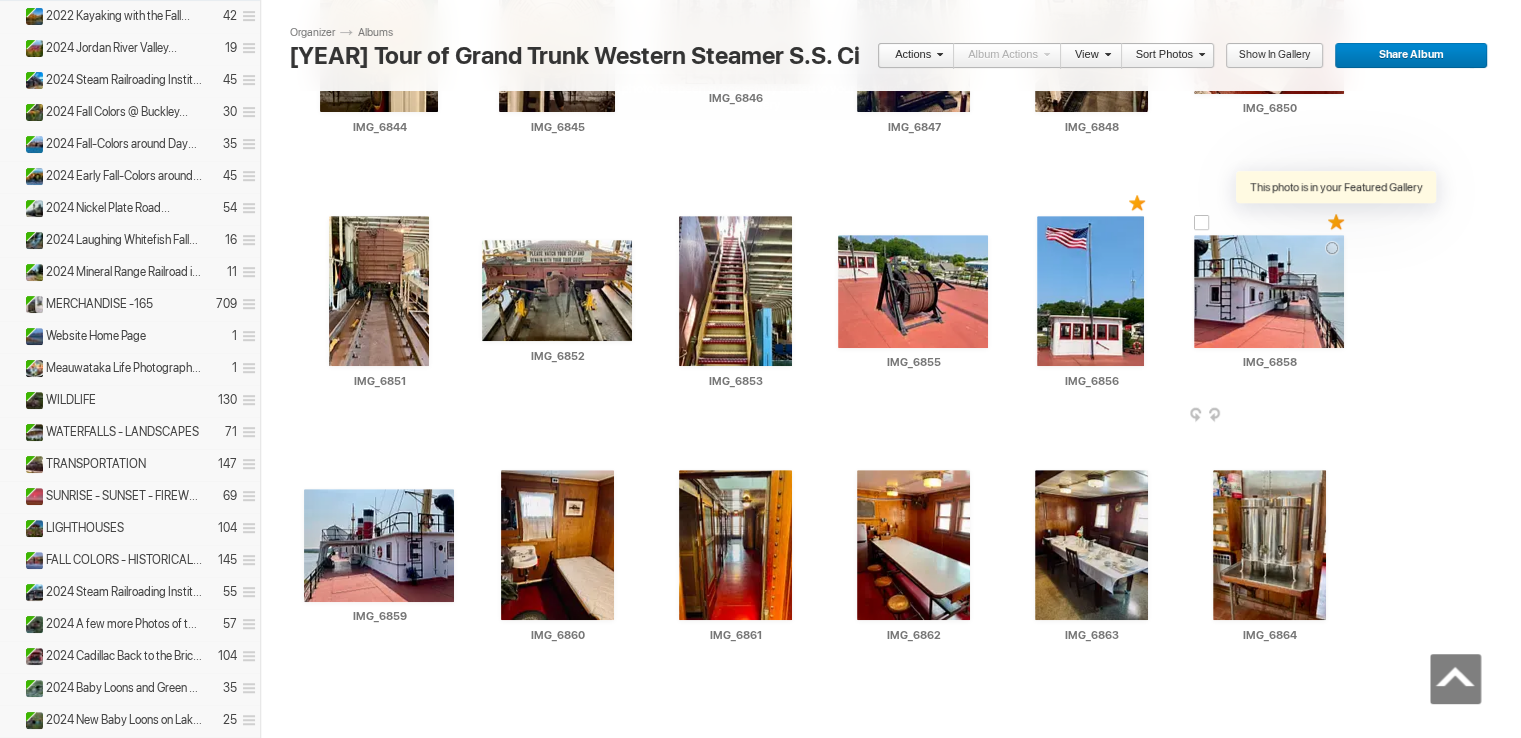 scroll, scrollTop: 900, scrollLeft: 0, axis: vertical 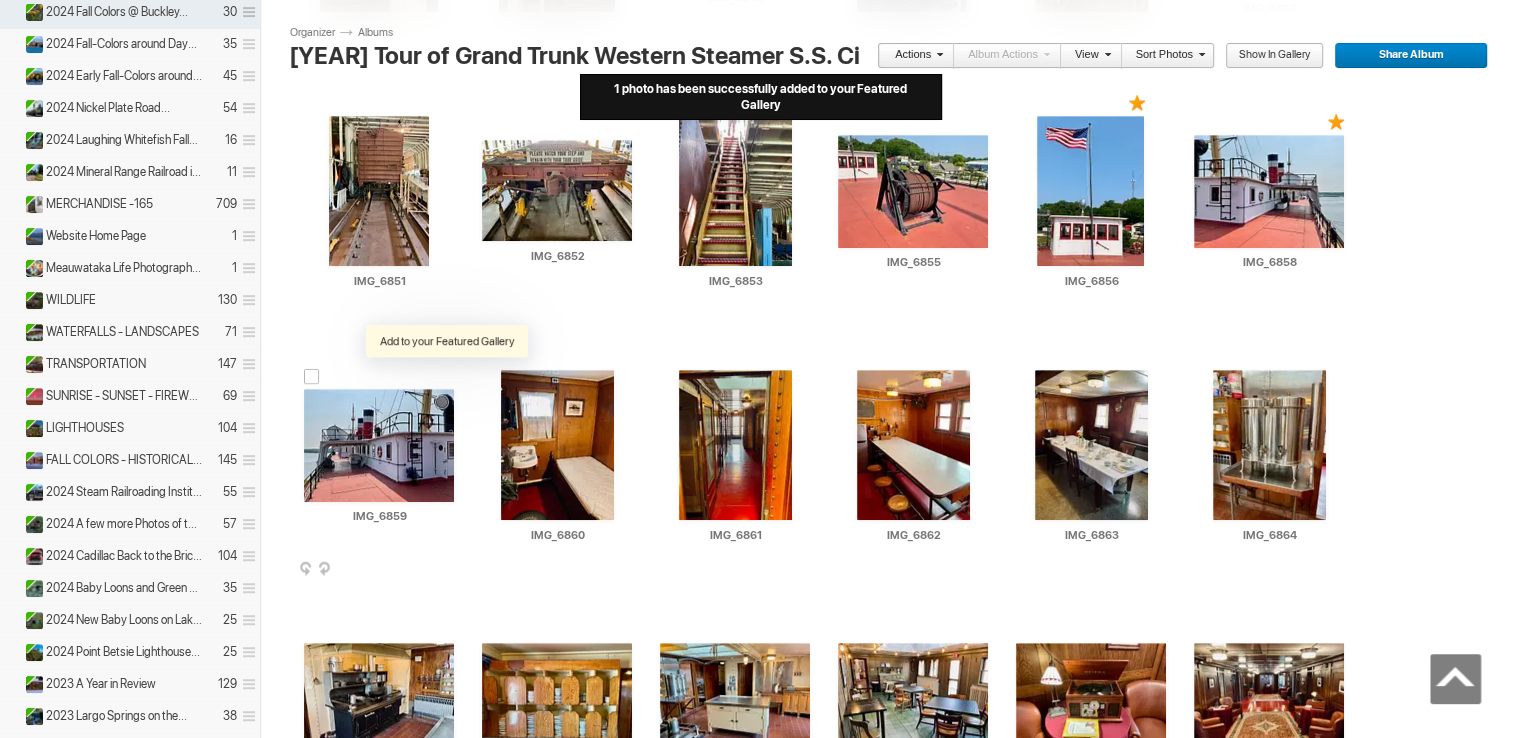 click at bounding box center [447, 376] 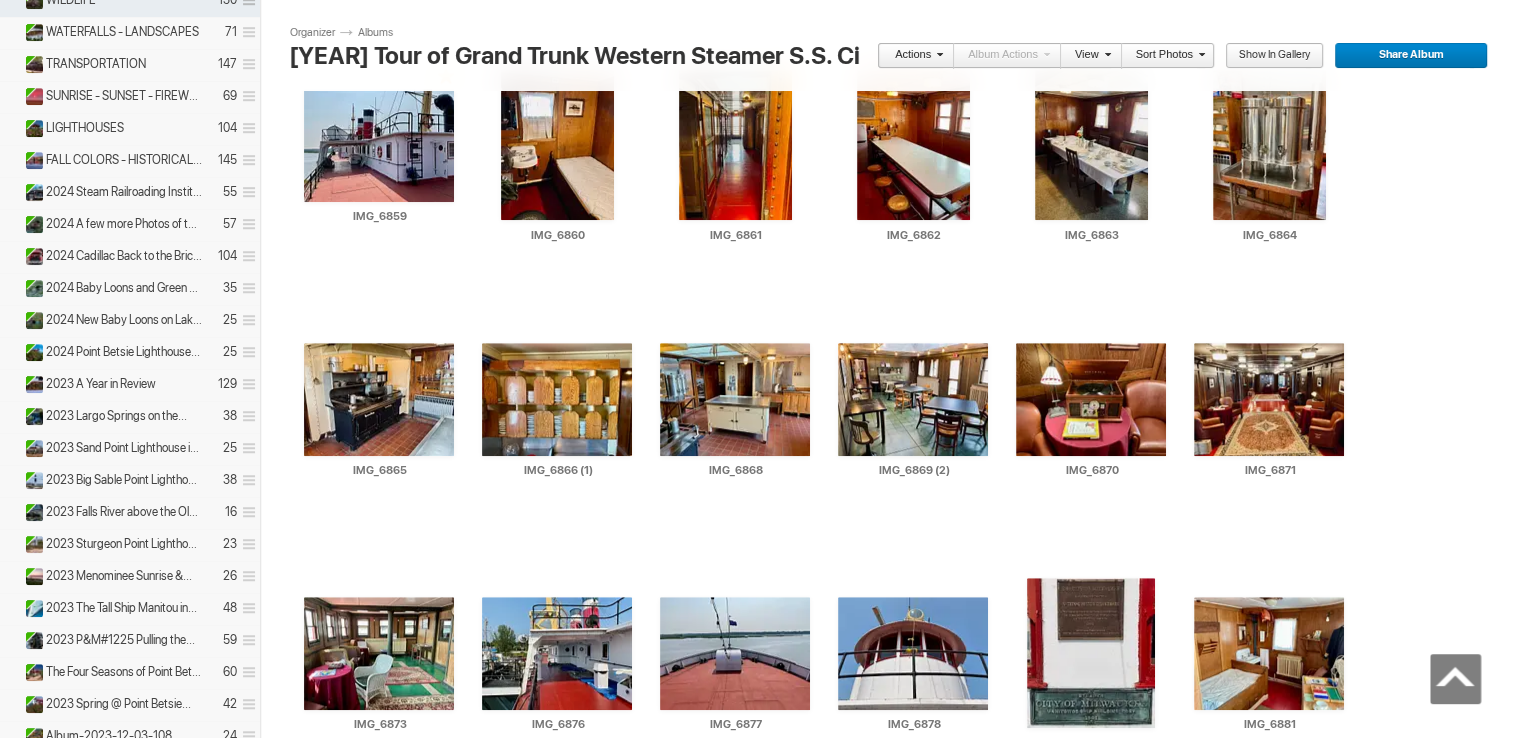 scroll, scrollTop: 1300, scrollLeft: 0, axis: vertical 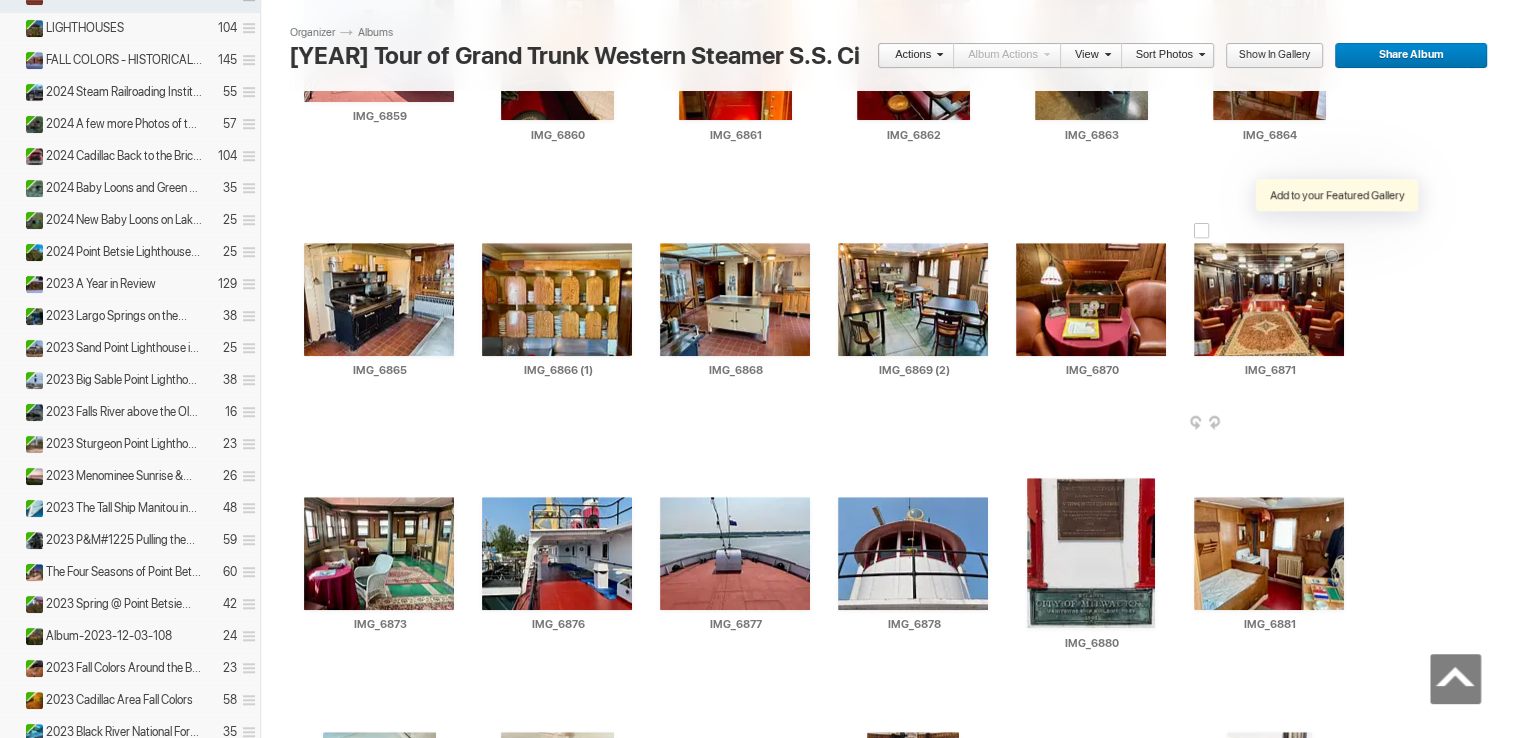 click at bounding box center (1337, 230) 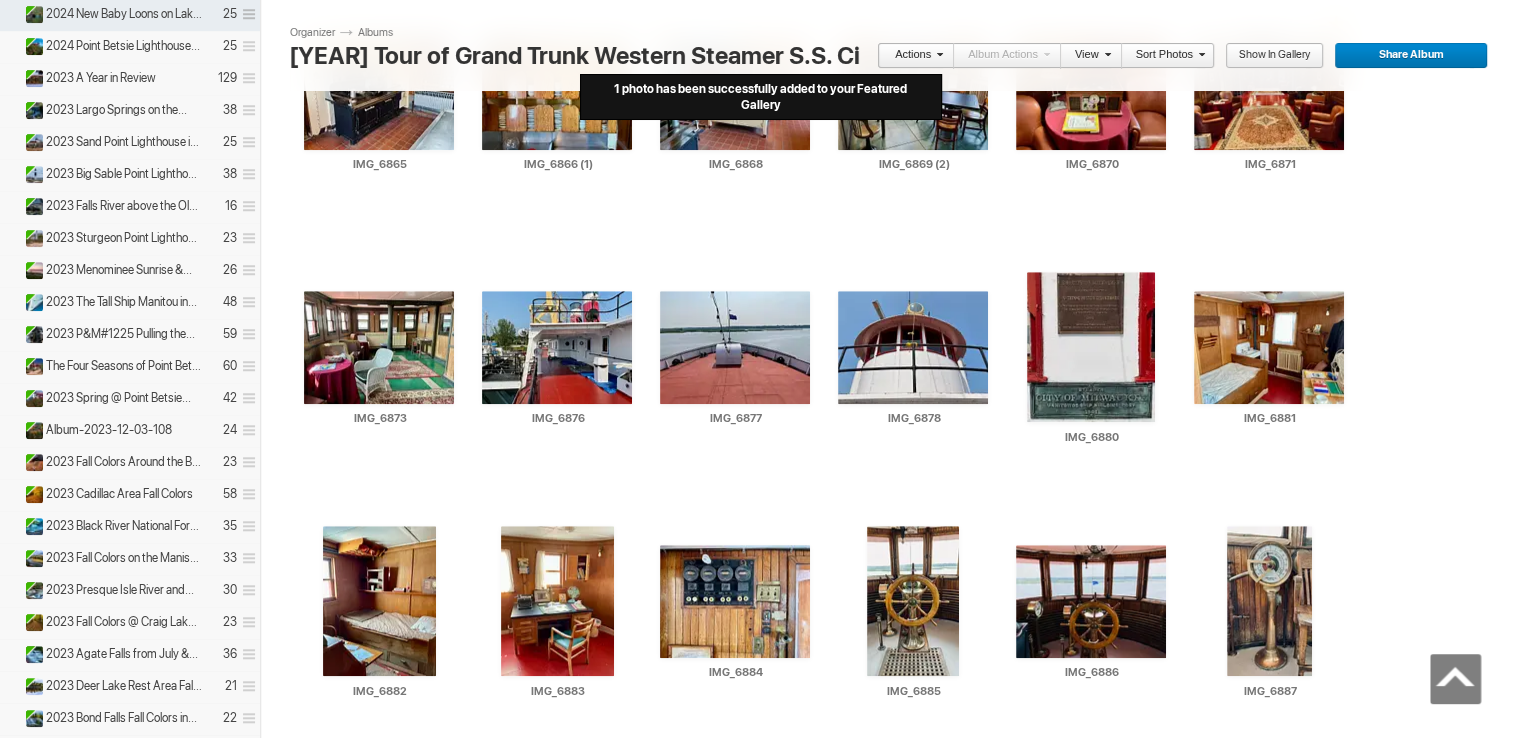 scroll, scrollTop: 1600, scrollLeft: 0, axis: vertical 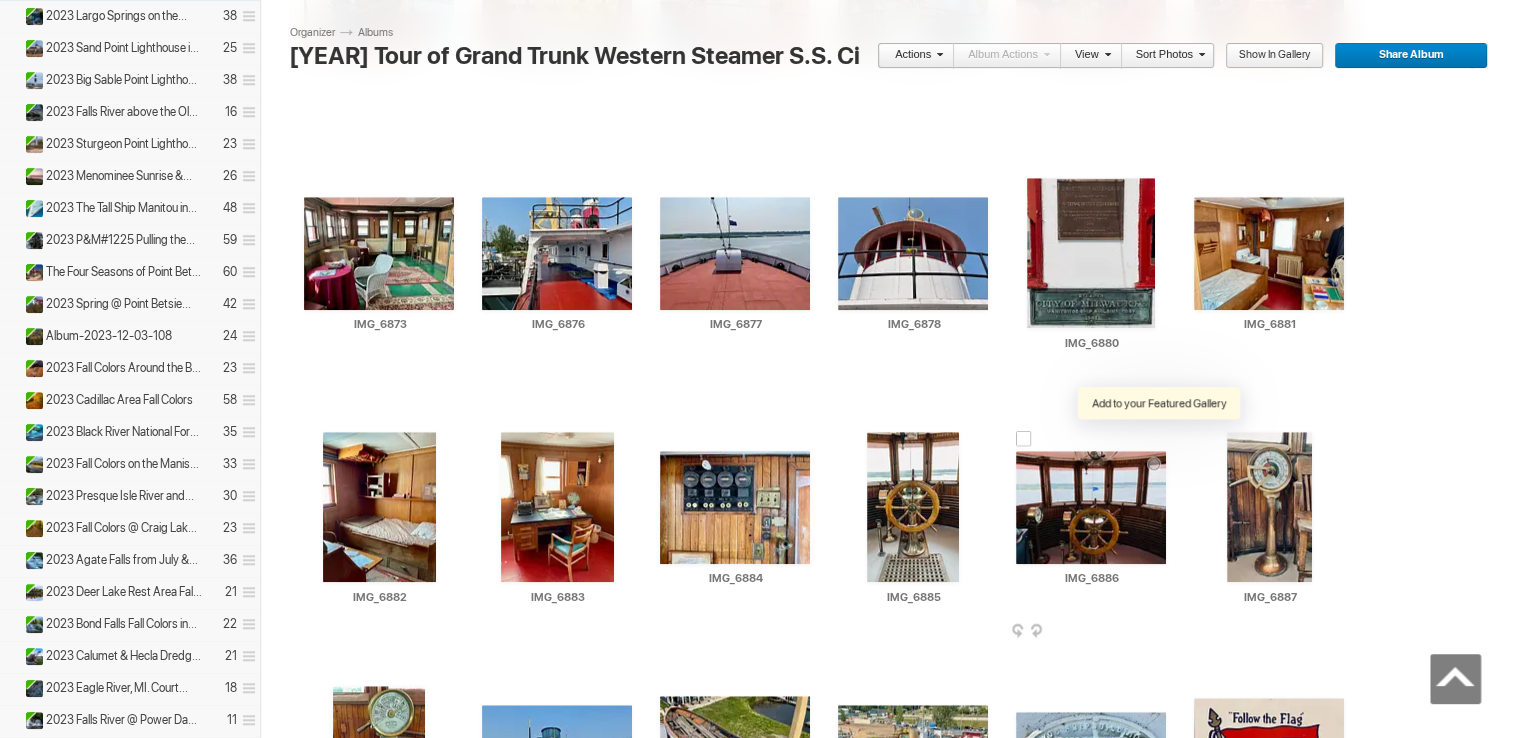 click at bounding box center (1159, 438) 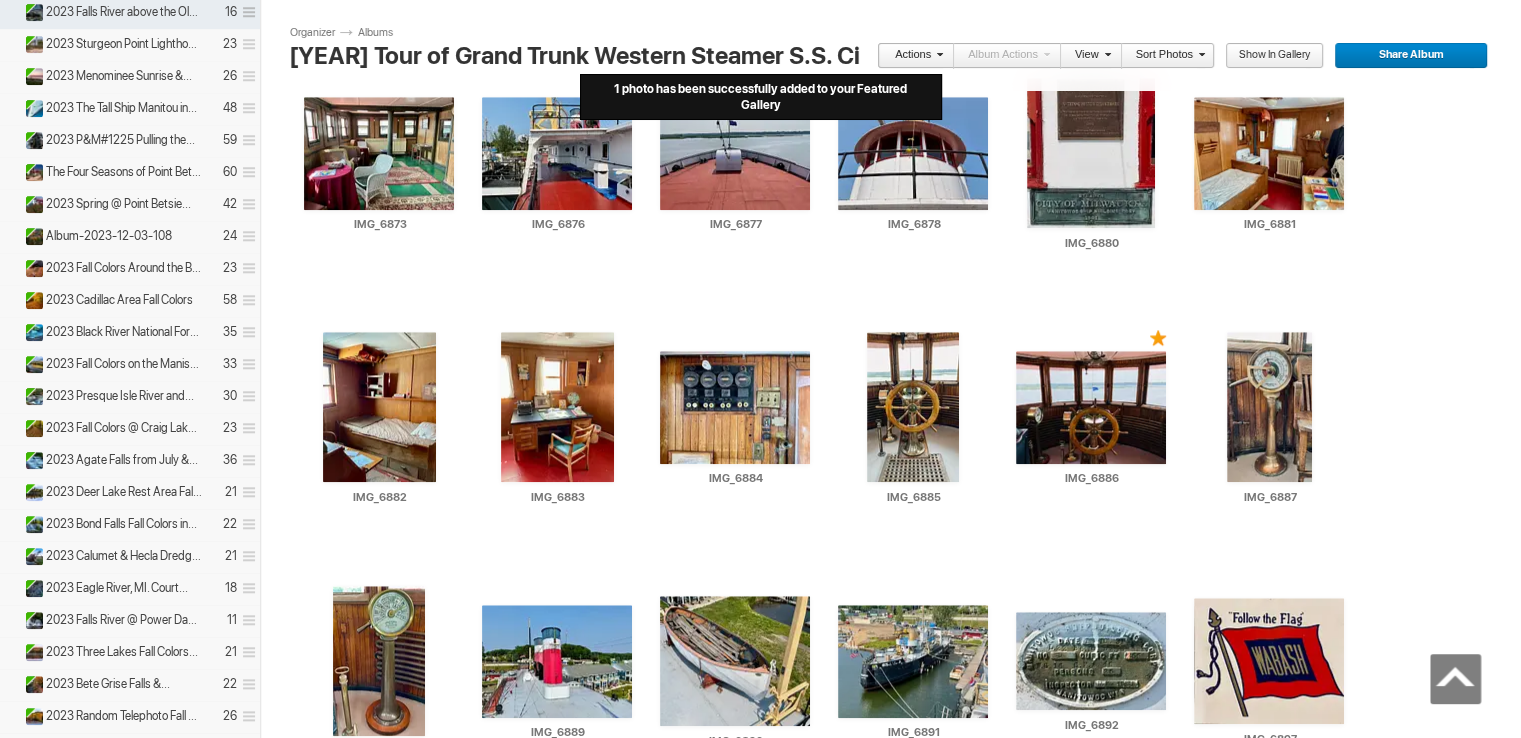 scroll, scrollTop: 1800, scrollLeft: 0, axis: vertical 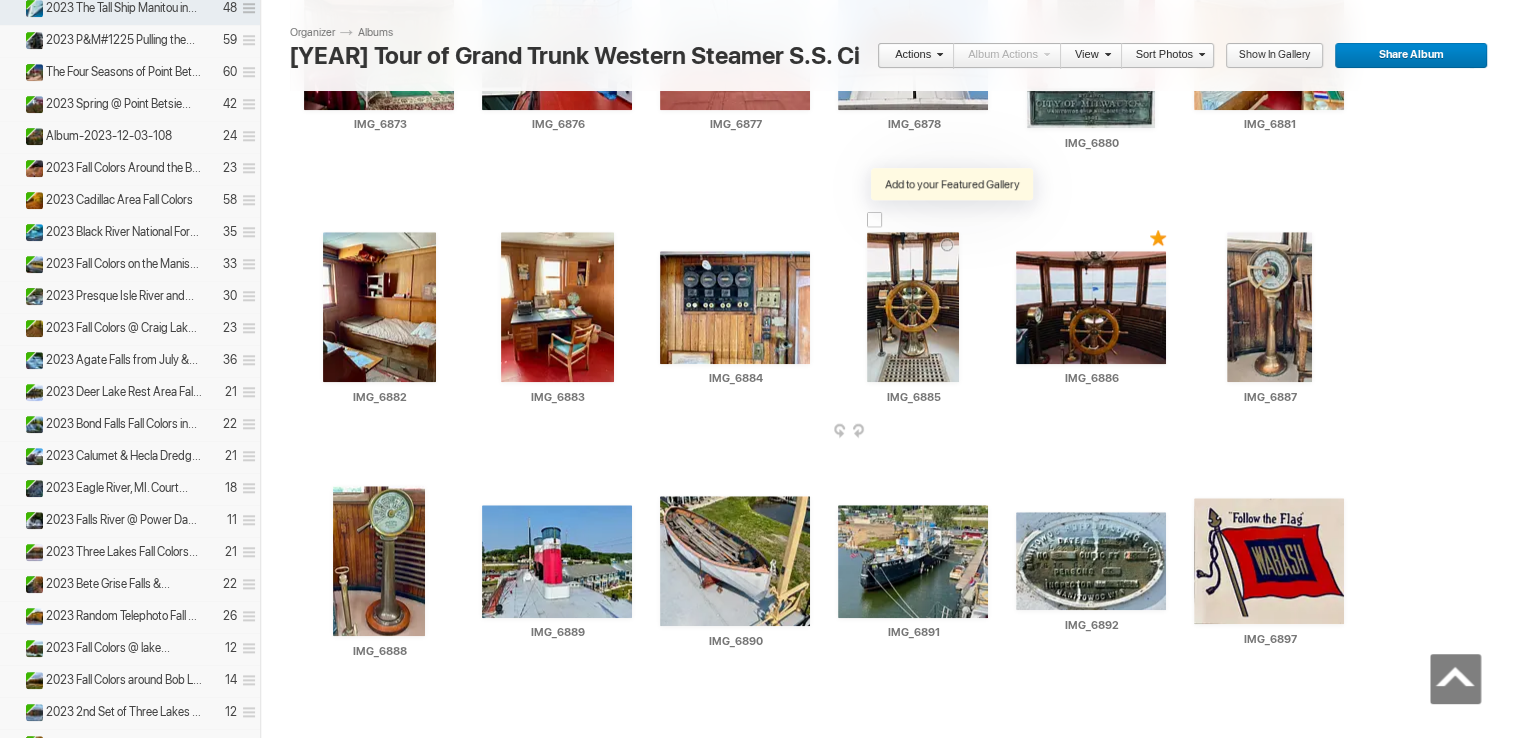 click at bounding box center (952, 219) 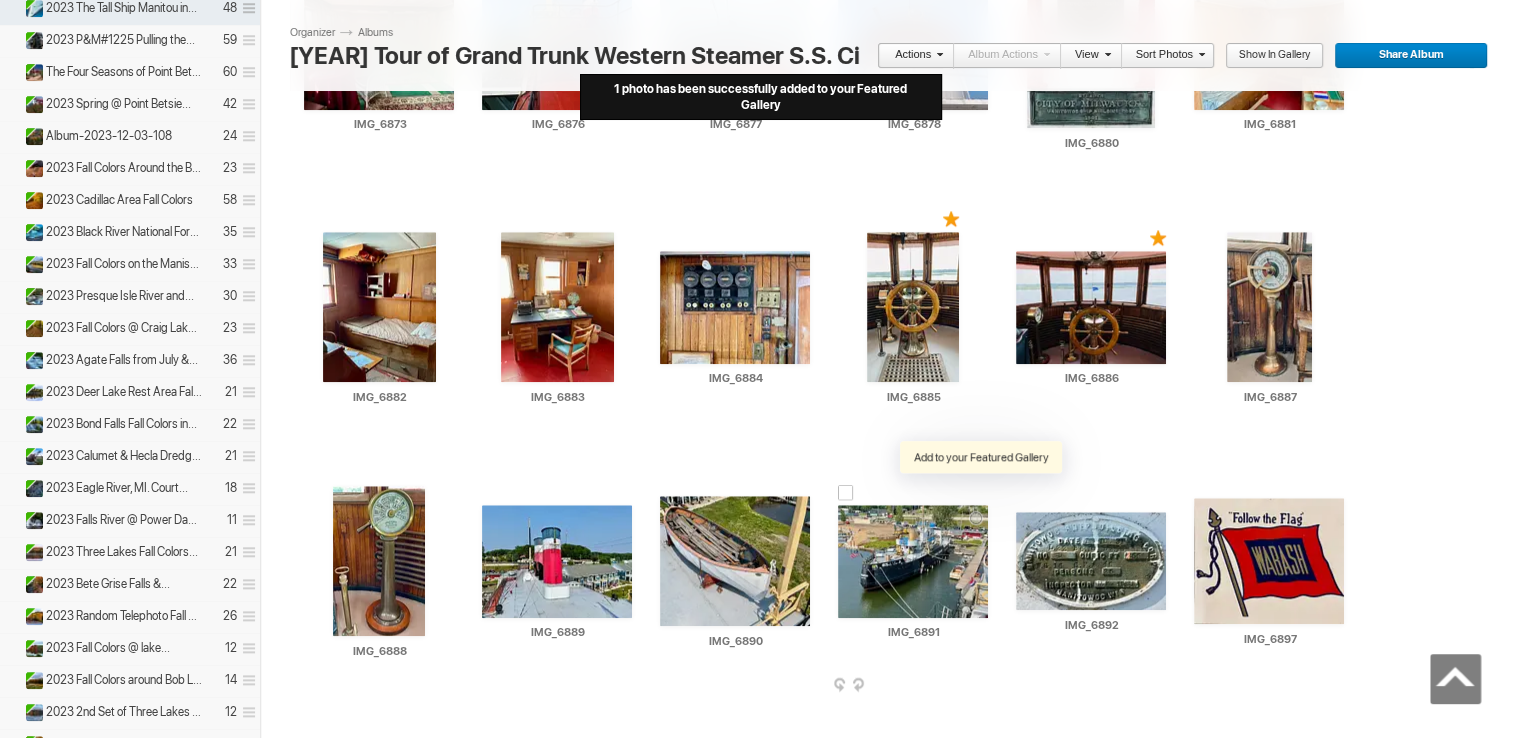 click at bounding box center (981, 492) 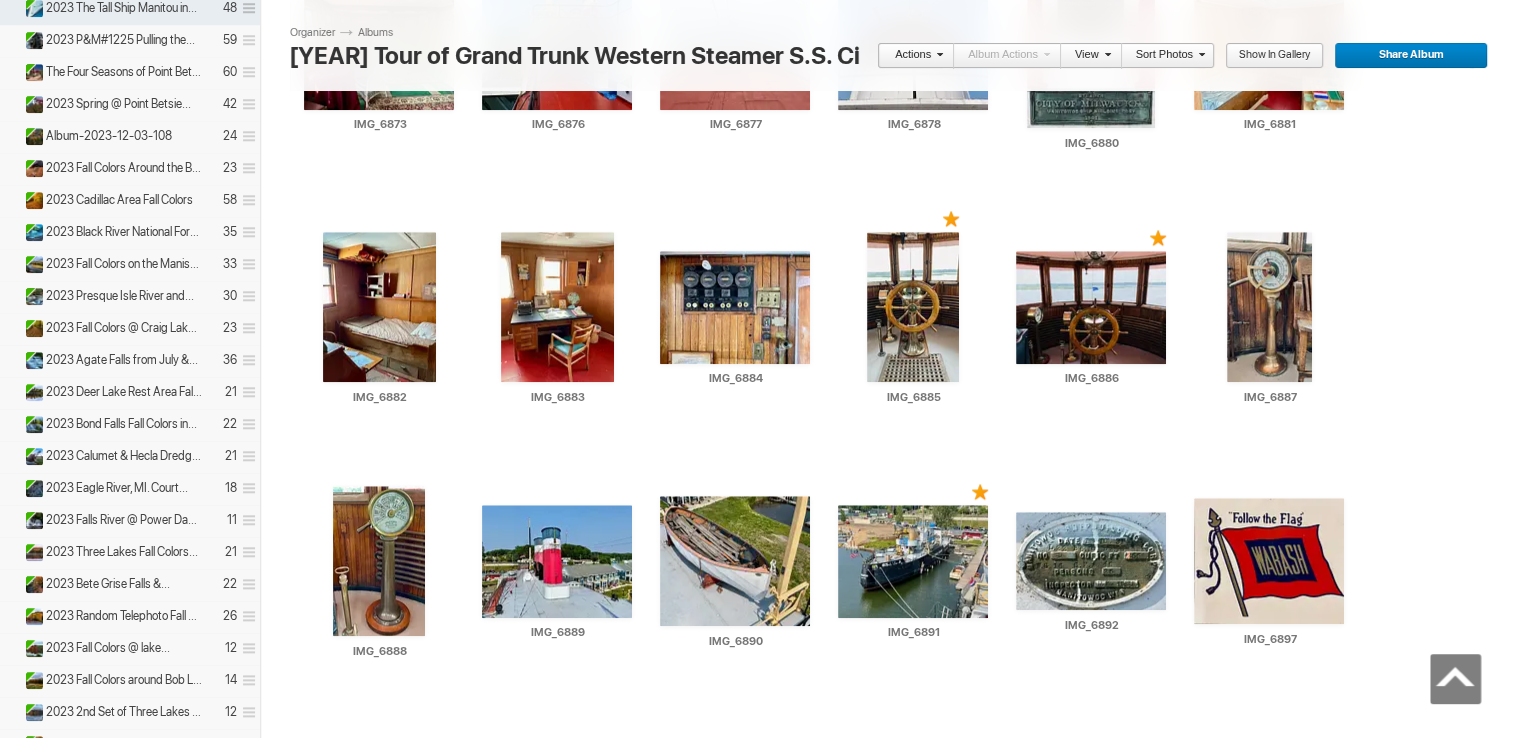 scroll, scrollTop: 1900, scrollLeft: 0, axis: vertical 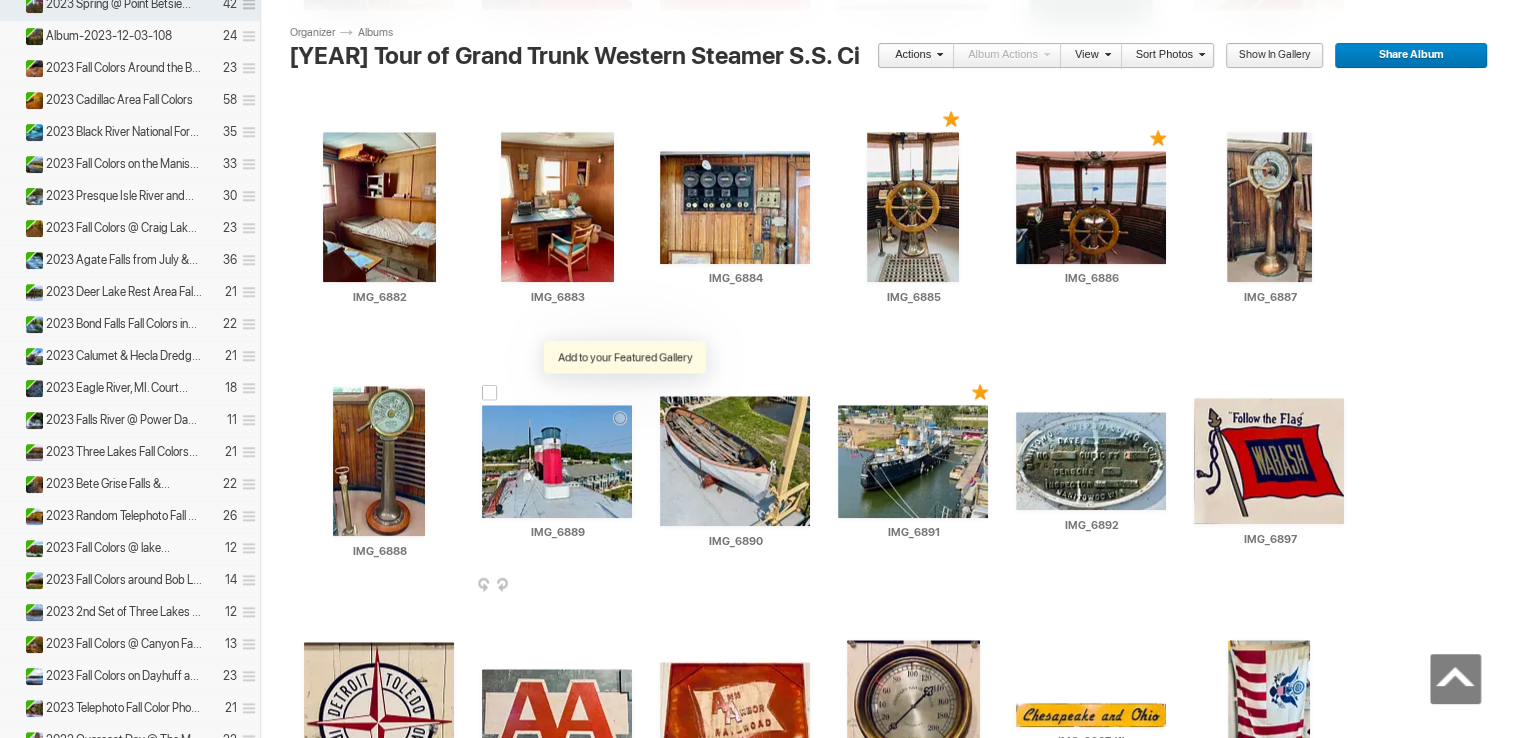 click at bounding box center (625, 392) 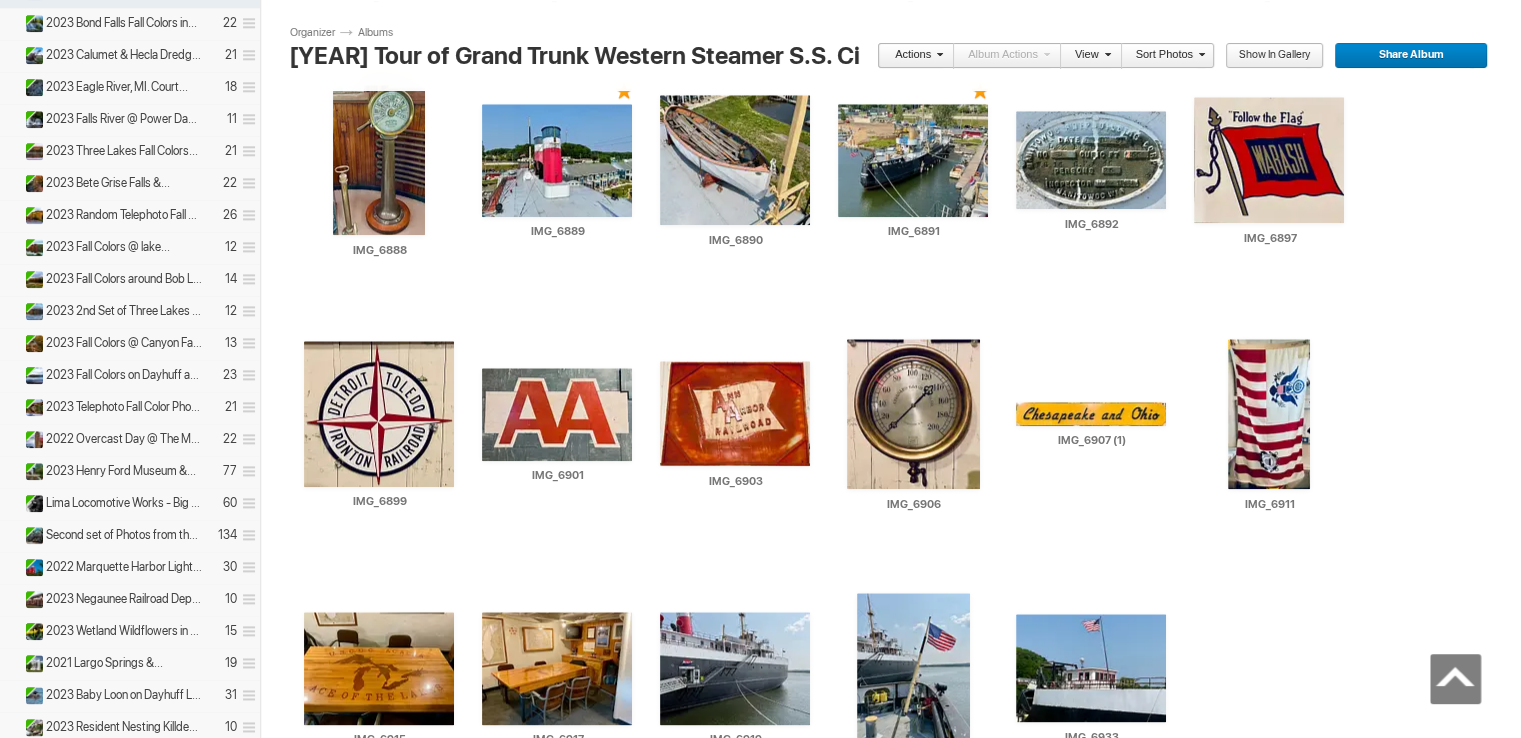 scroll, scrollTop: 2300, scrollLeft: 0, axis: vertical 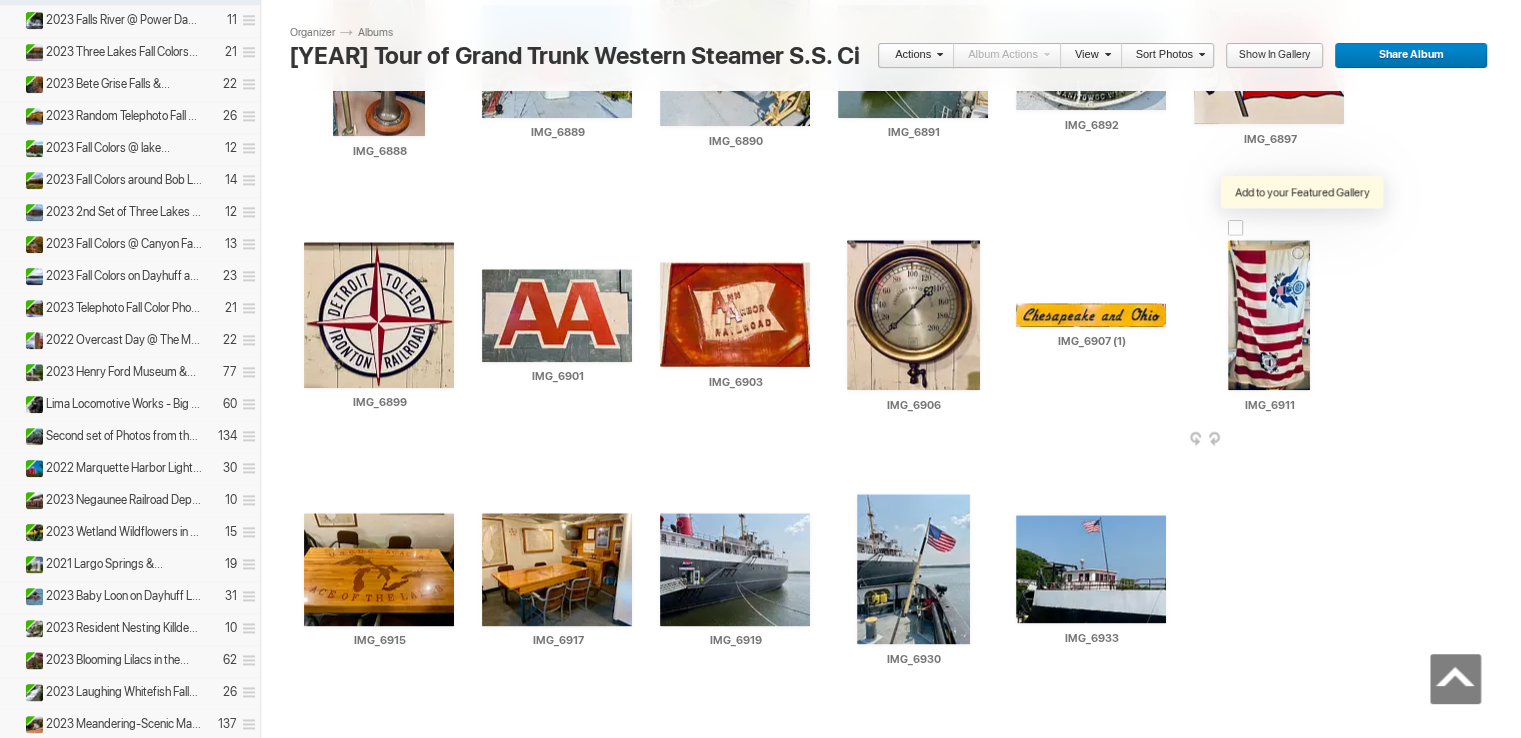 click at bounding box center [1303, 227] 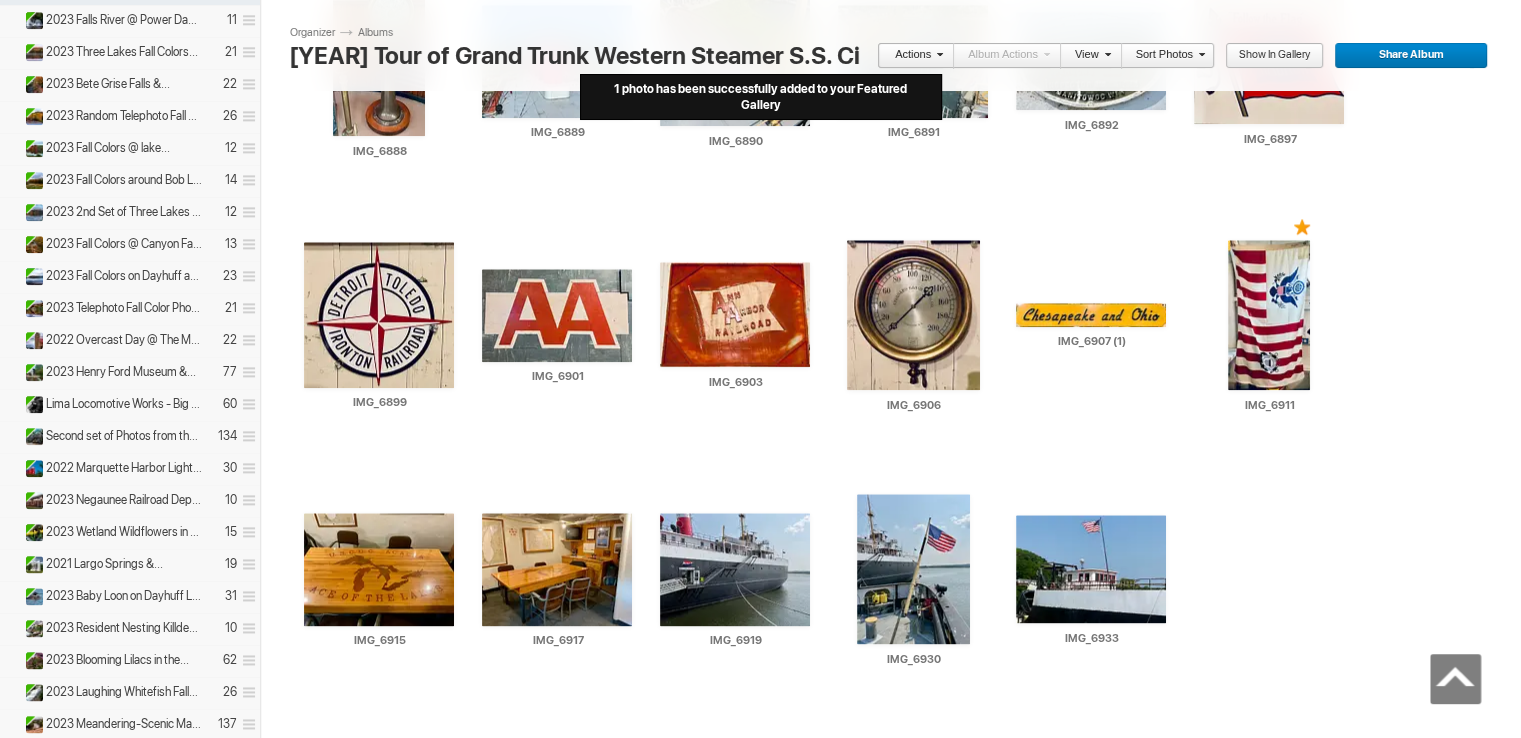 scroll, scrollTop: 2400, scrollLeft: 0, axis: vertical 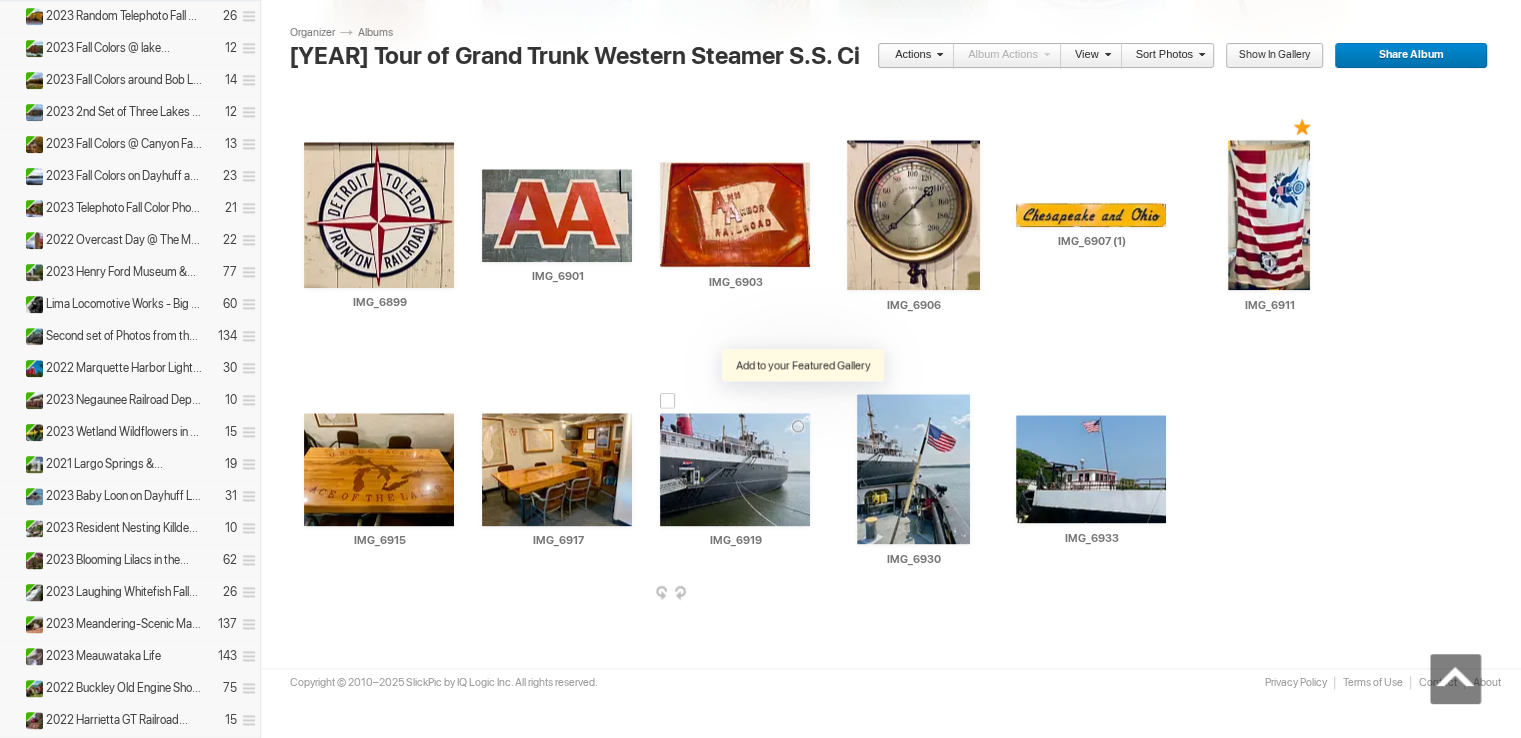 click at bounding box center [803, 400] 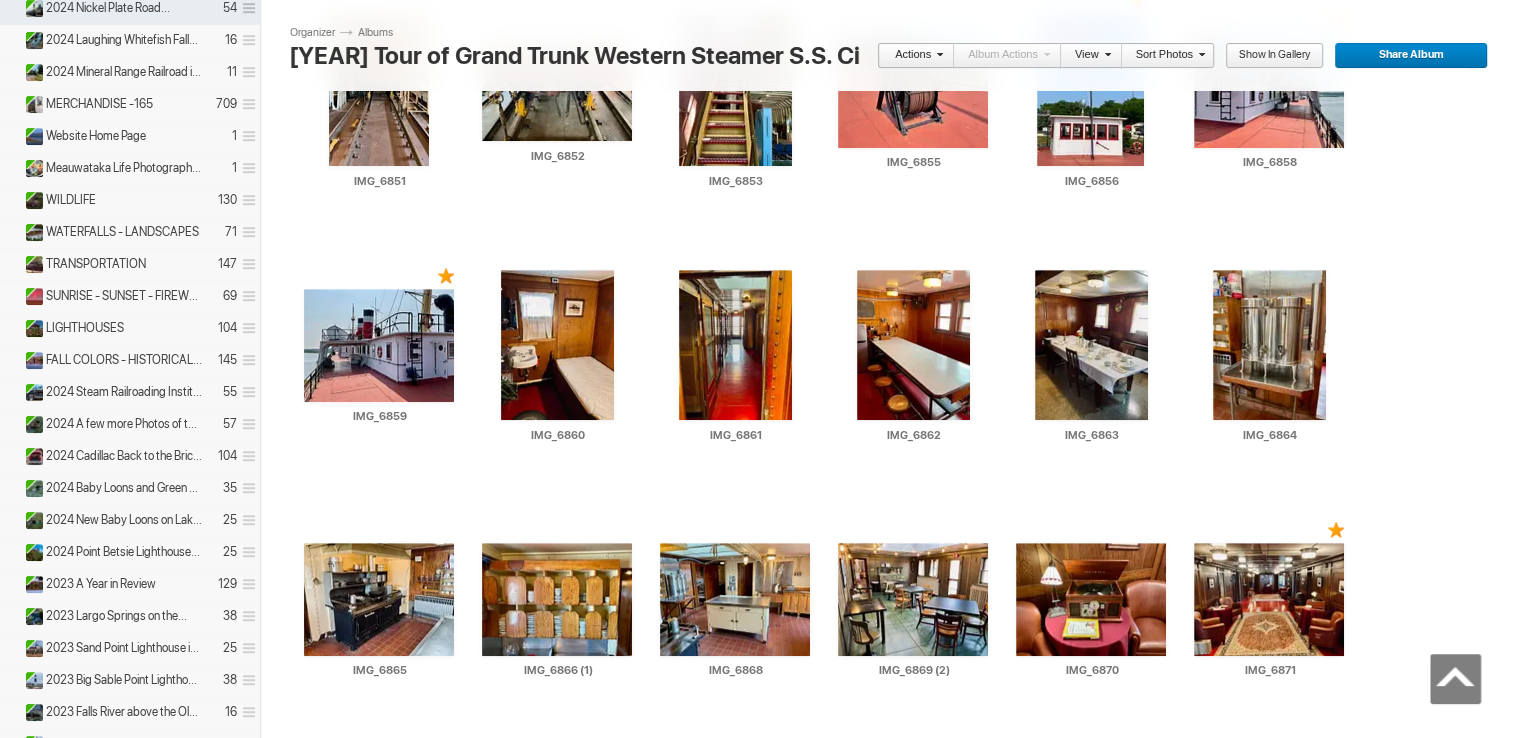 scroll, scrollTop: 900, scrollLeft: 0, axis: vertical 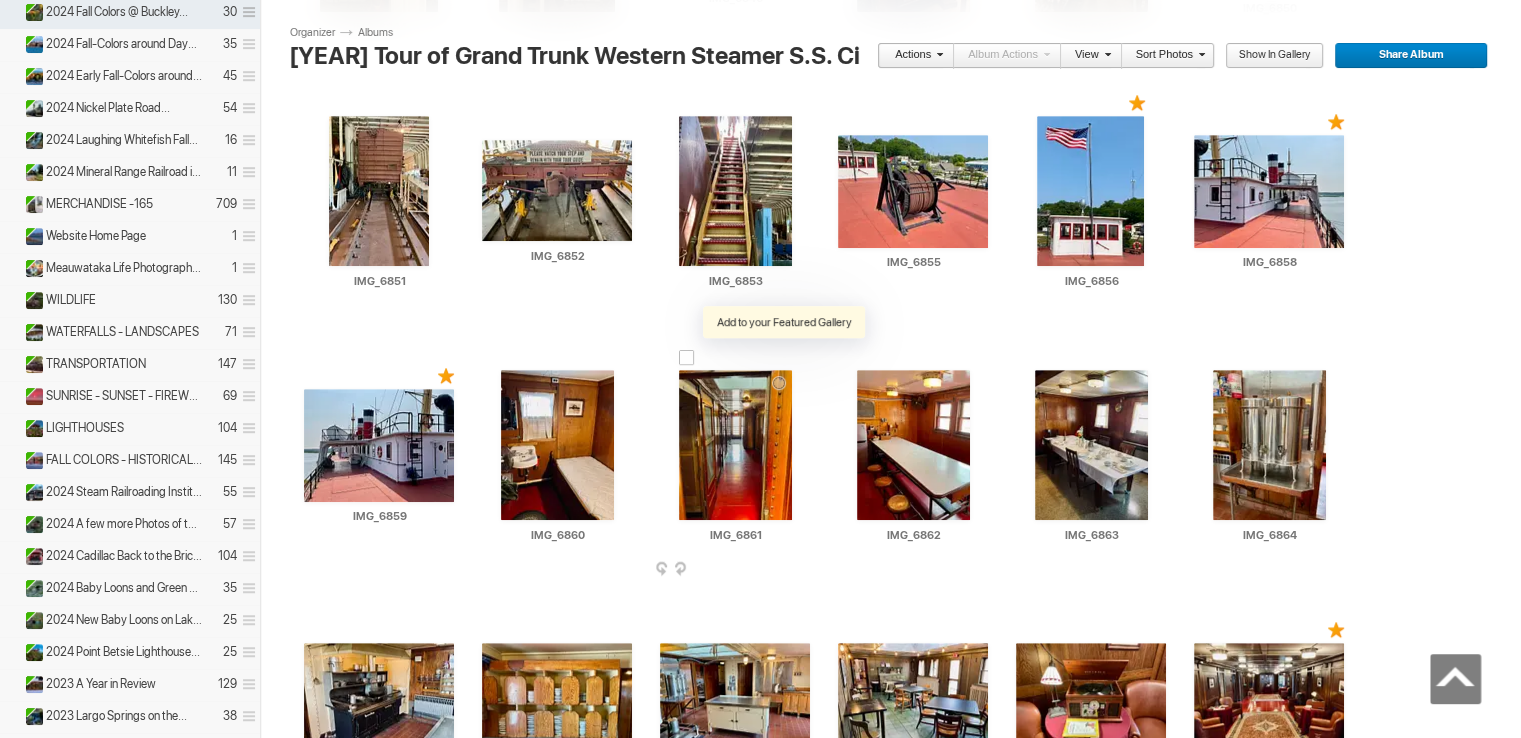 click at bounding box center (784, 357) 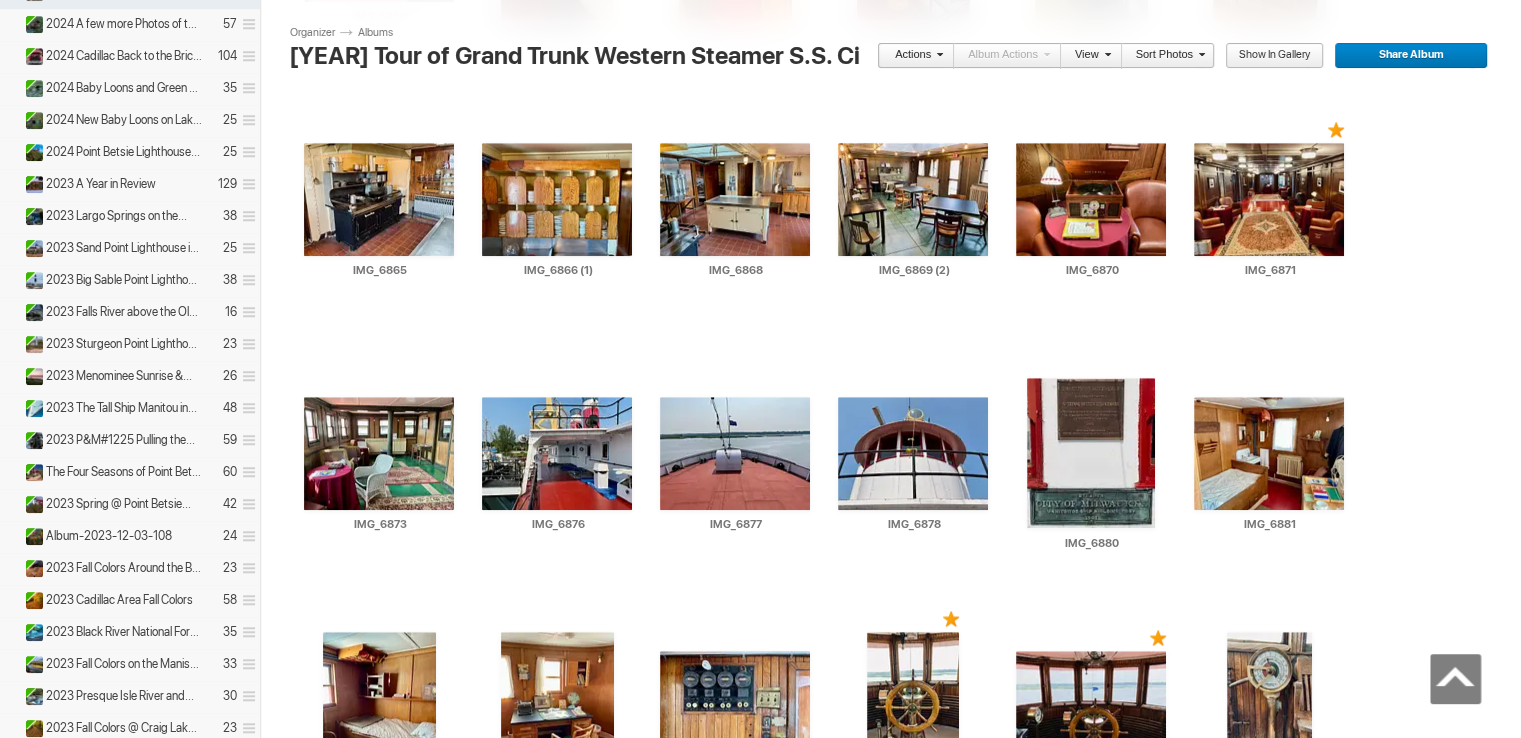 scroll, scrollTop: 1500, scrollLeft: 0, axis: vertical 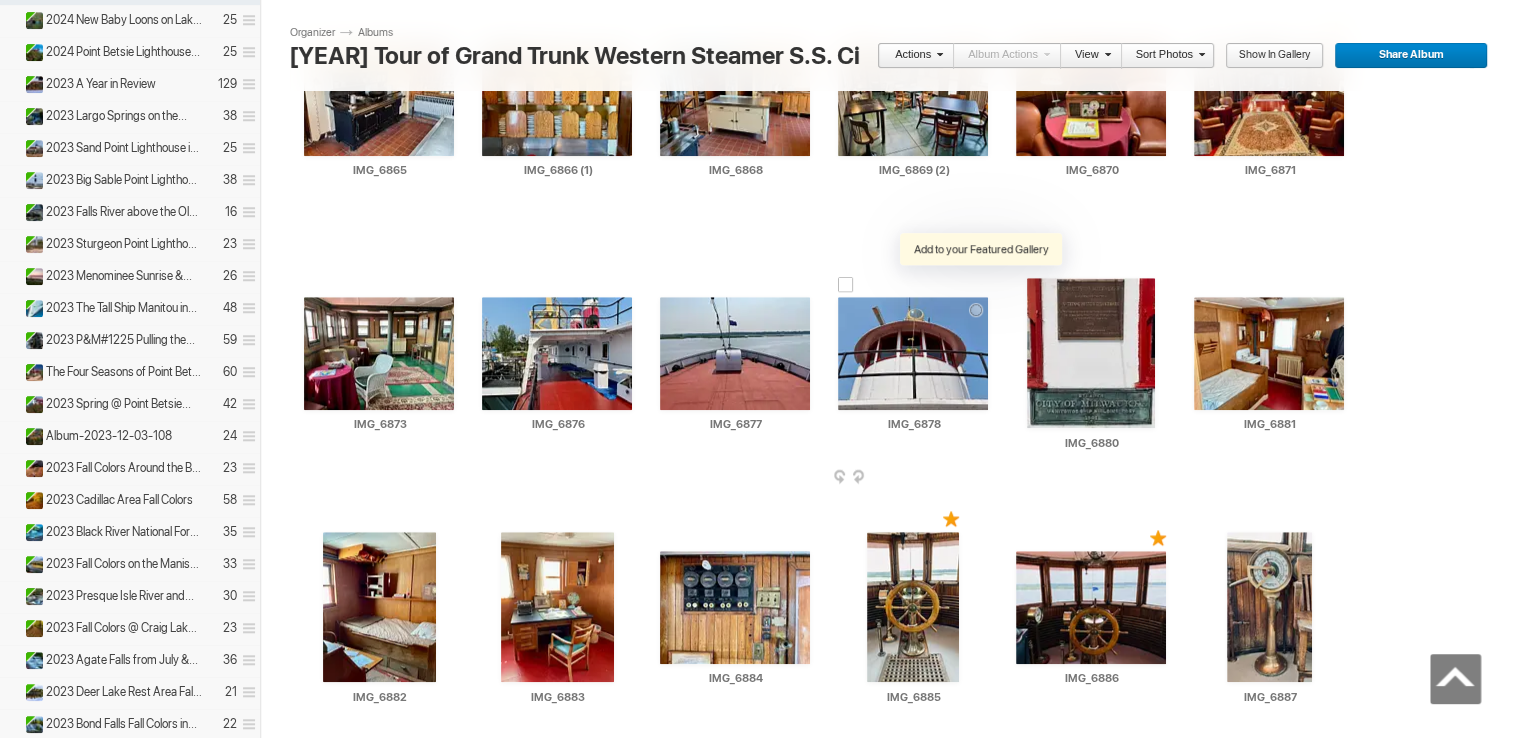 click at bounding box center [981, 284] 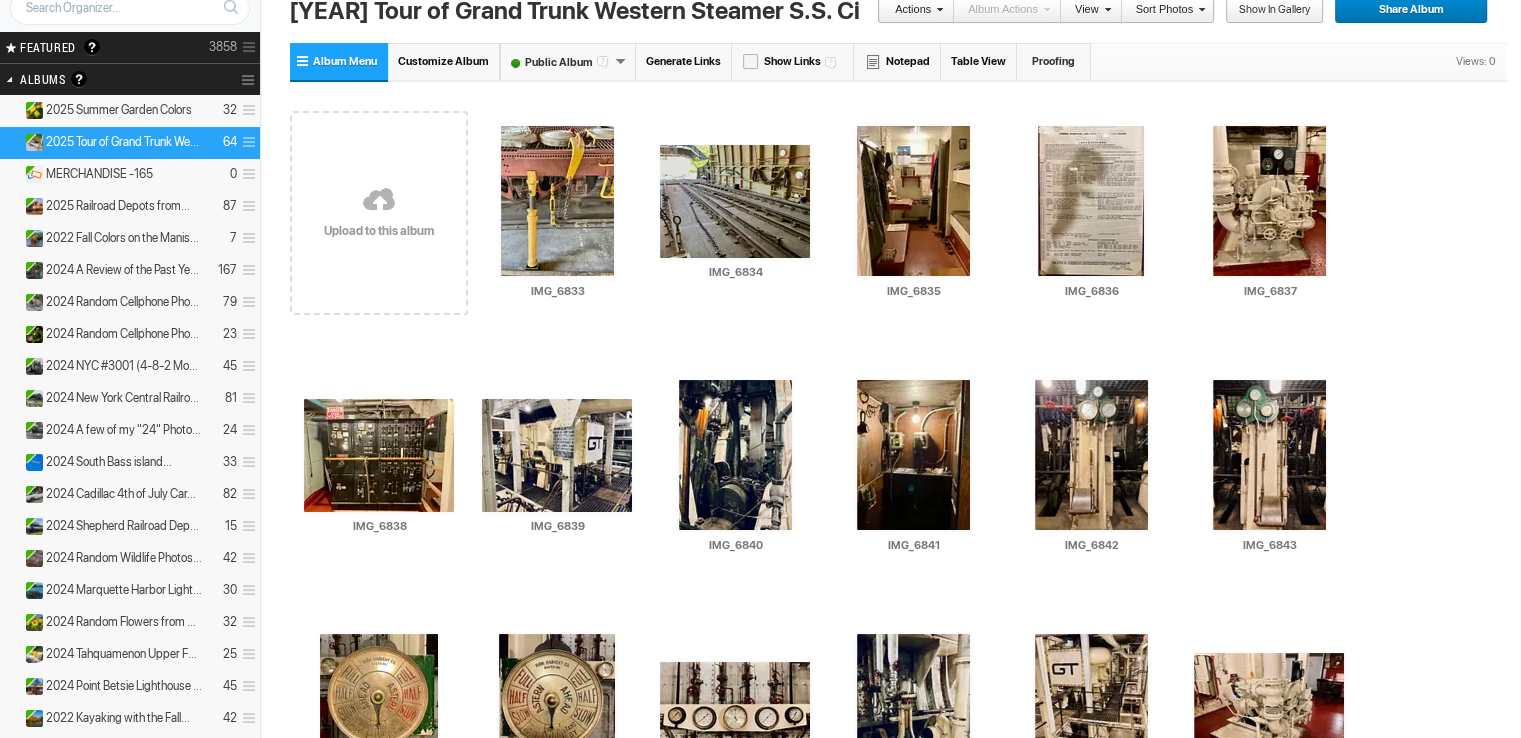 scroll, scrollTop: 0, scrollLeft: 0, axis: both 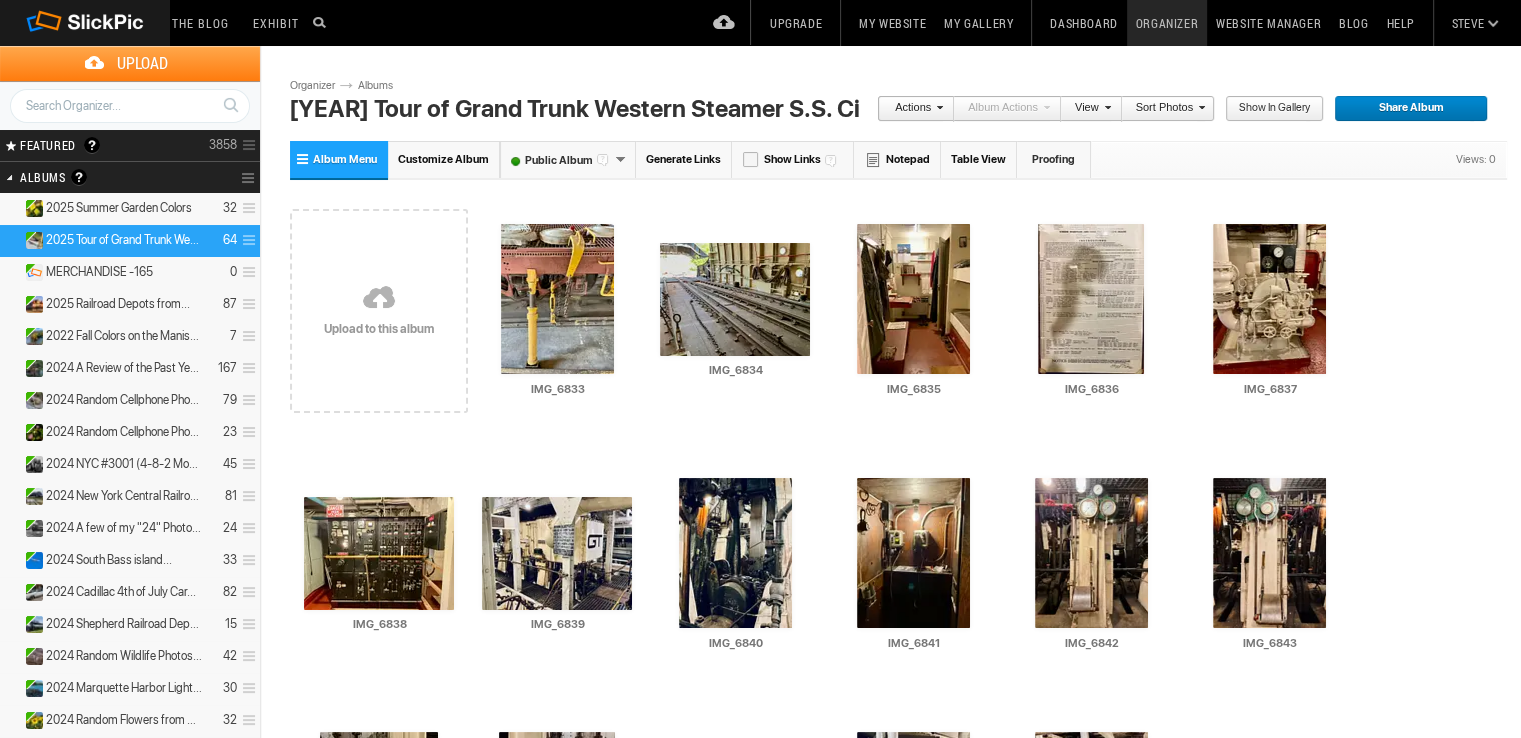 click on "Dashboard" at bounding box center [1083, 23] 